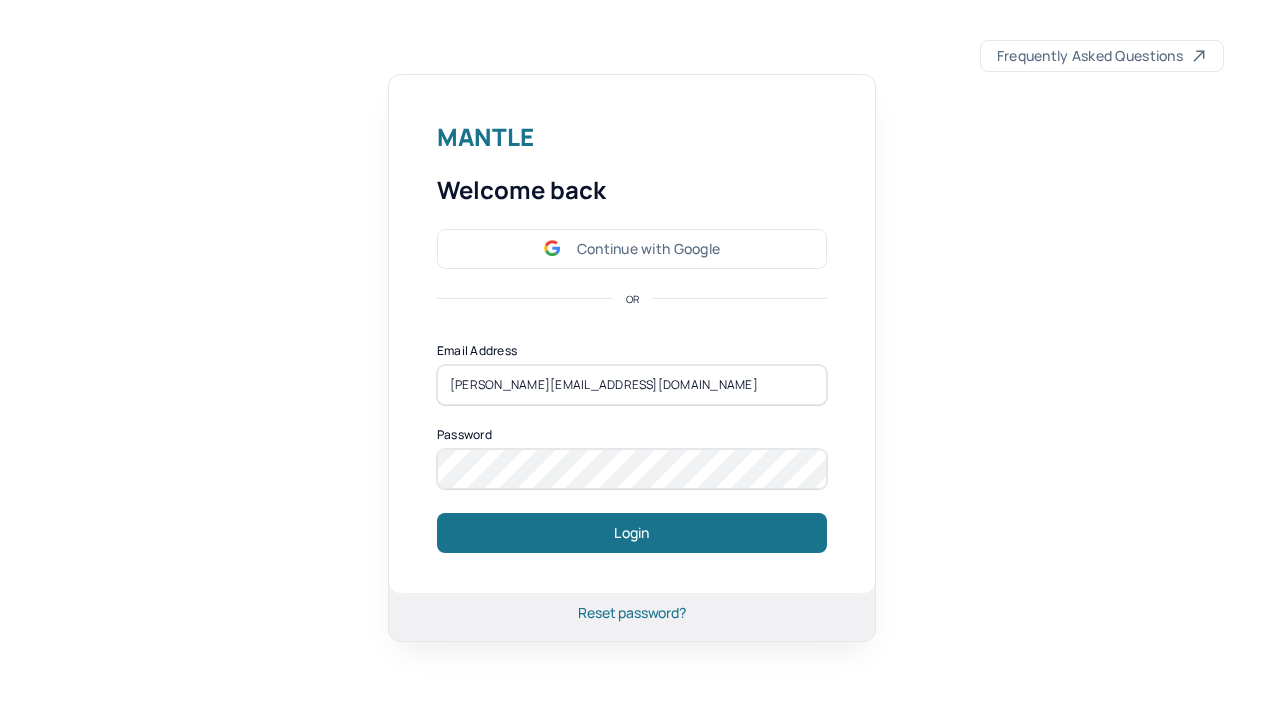 scroll, scrollTop: 0, scrollLeft: 0, axis: both 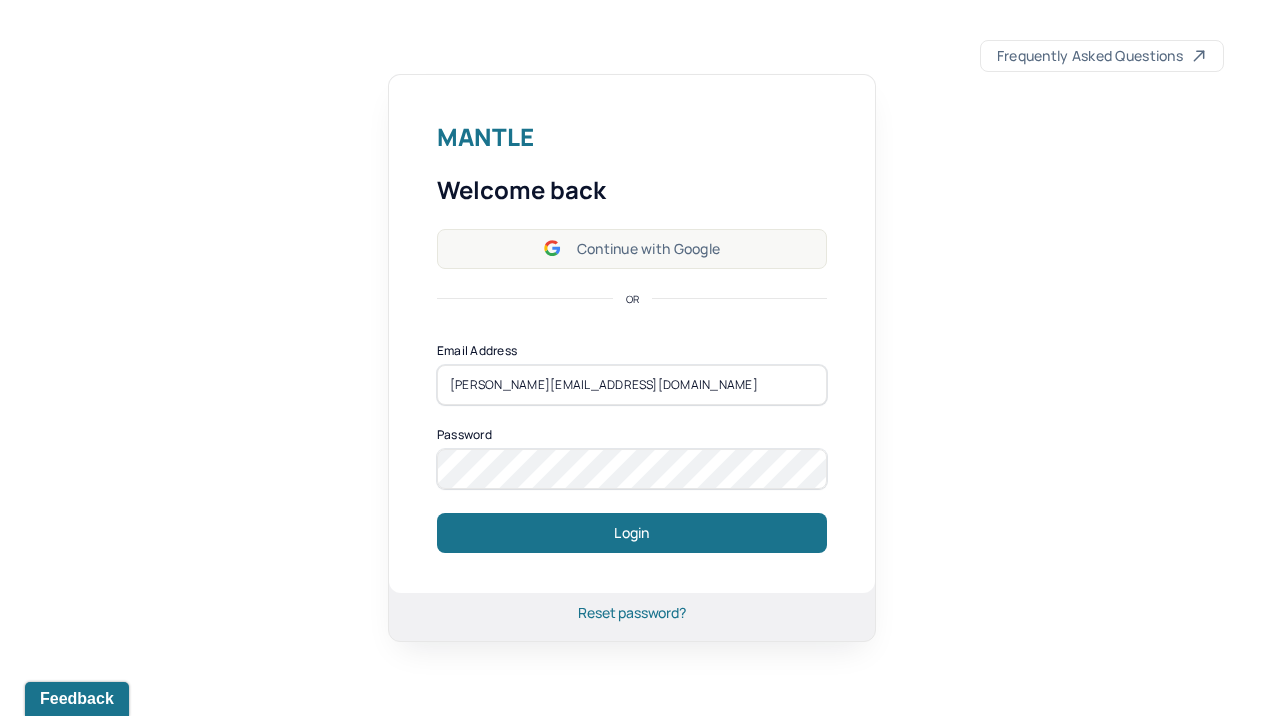 click on "Continue with Google" at bounding box center [632, 249] 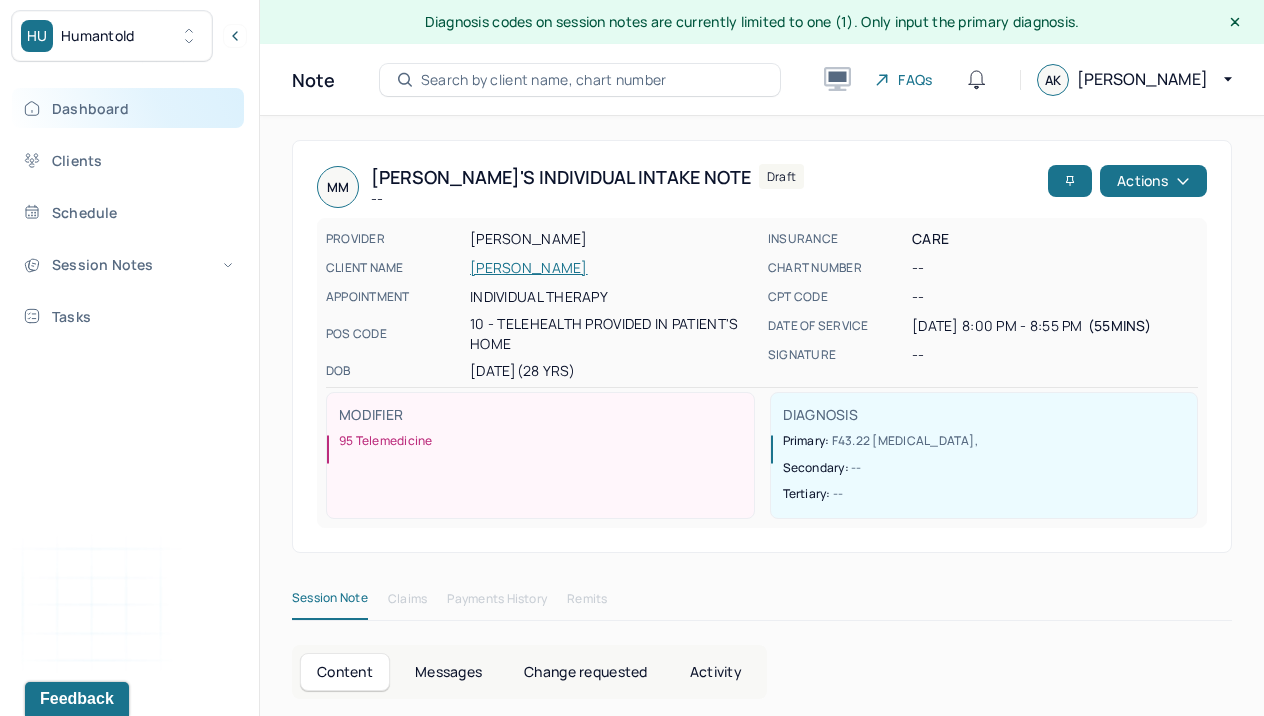 click on "Dashboard" at bounding box center (128, 108) 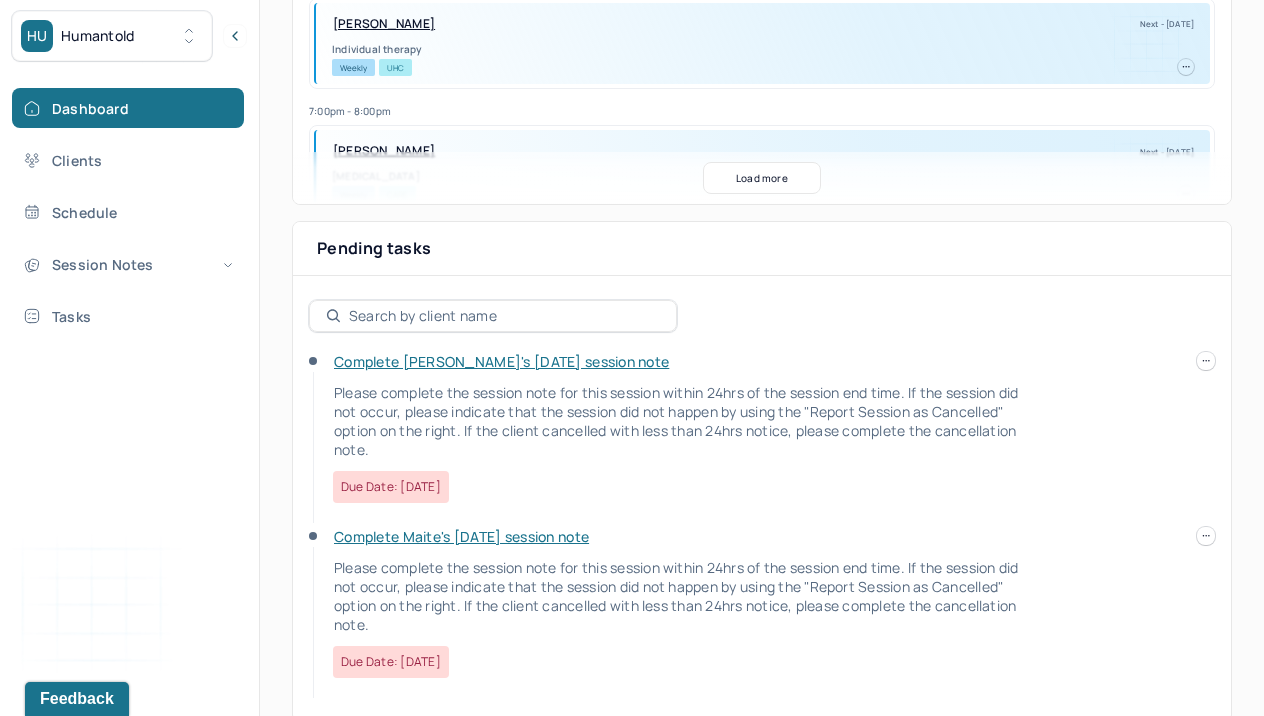 scroll, scrollTop: 592, scrollLeft: 0, axis: vertical 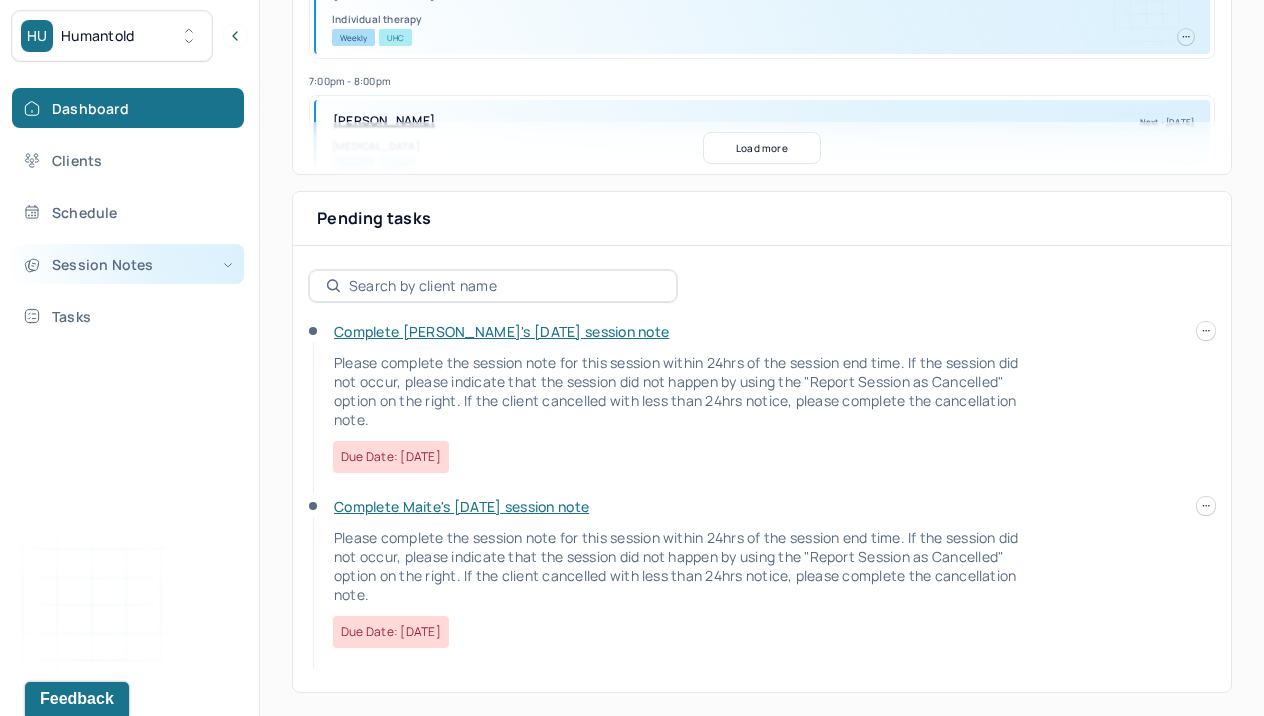 click on "Session Notes" at bounding box center [128, 264] 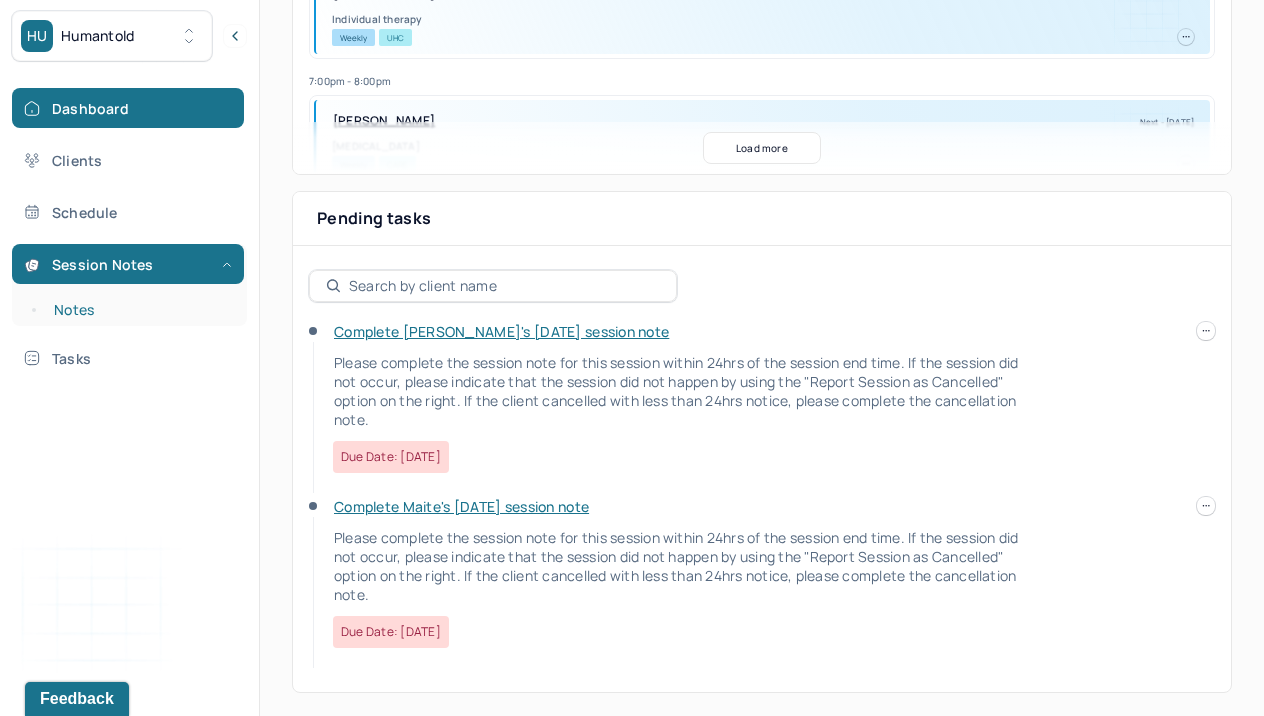 click on "Notes" at bounding box center [139, 310] 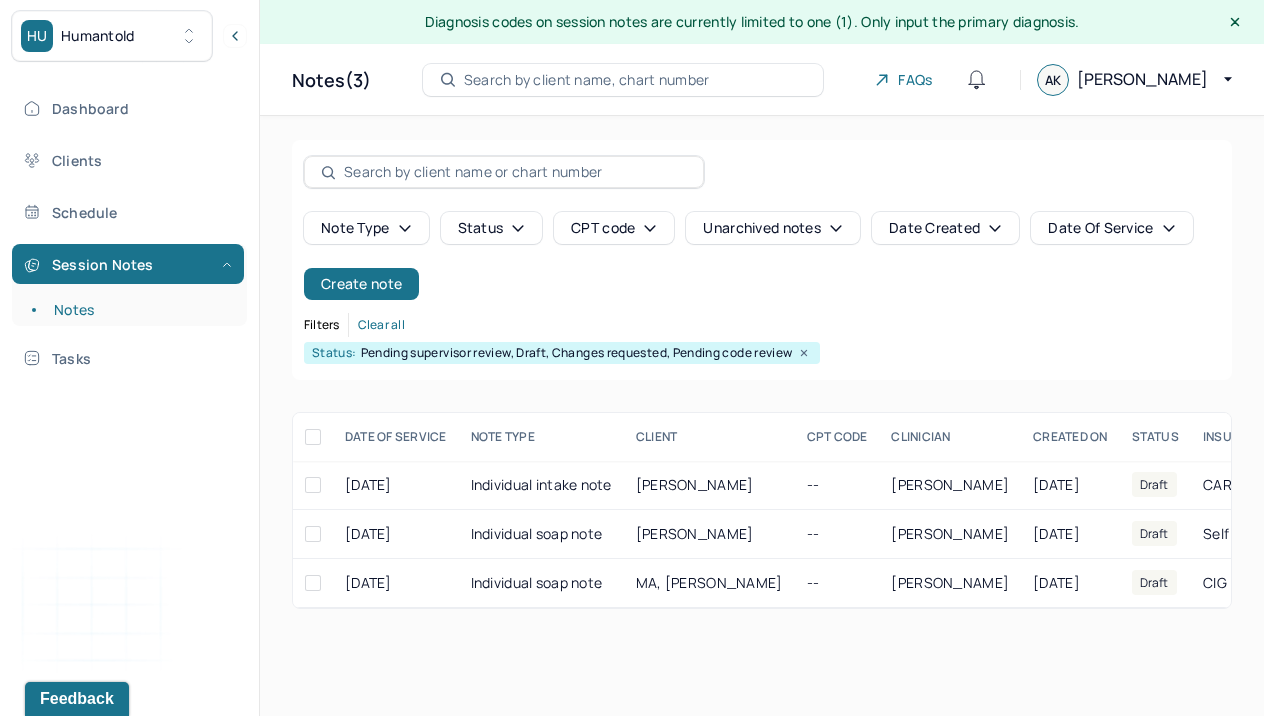 scroll, scrollTop: 0, scrollLeft: 0, axis: both 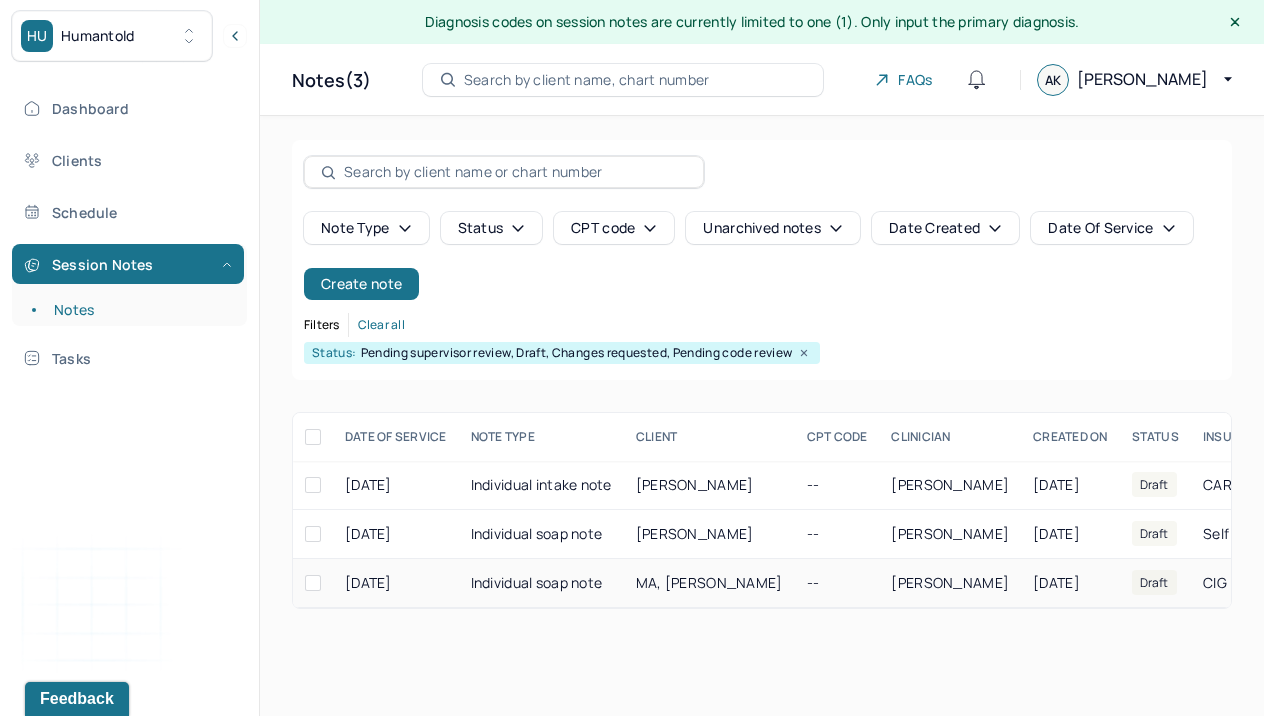 click on "MA, [PERSON_NAME]" at bounding box center [709, 582] 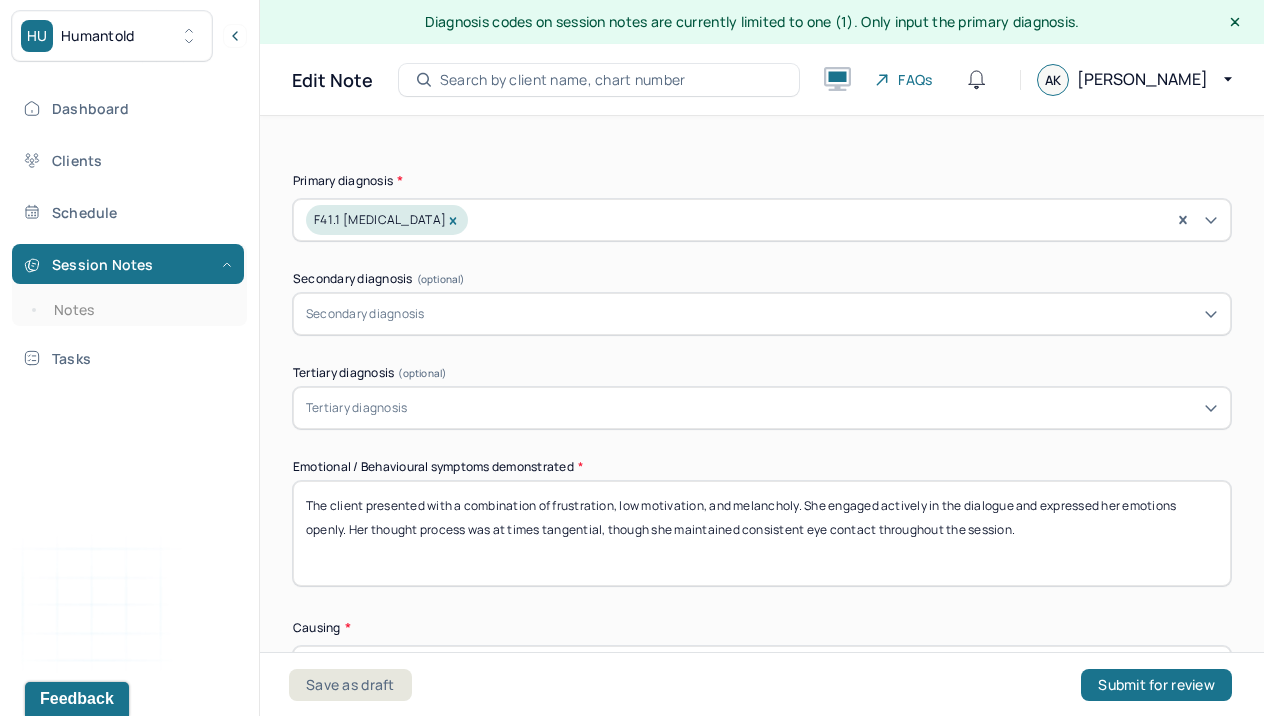 scroll, scrollTop: 743, scrollLeft: 0, axis: vertical 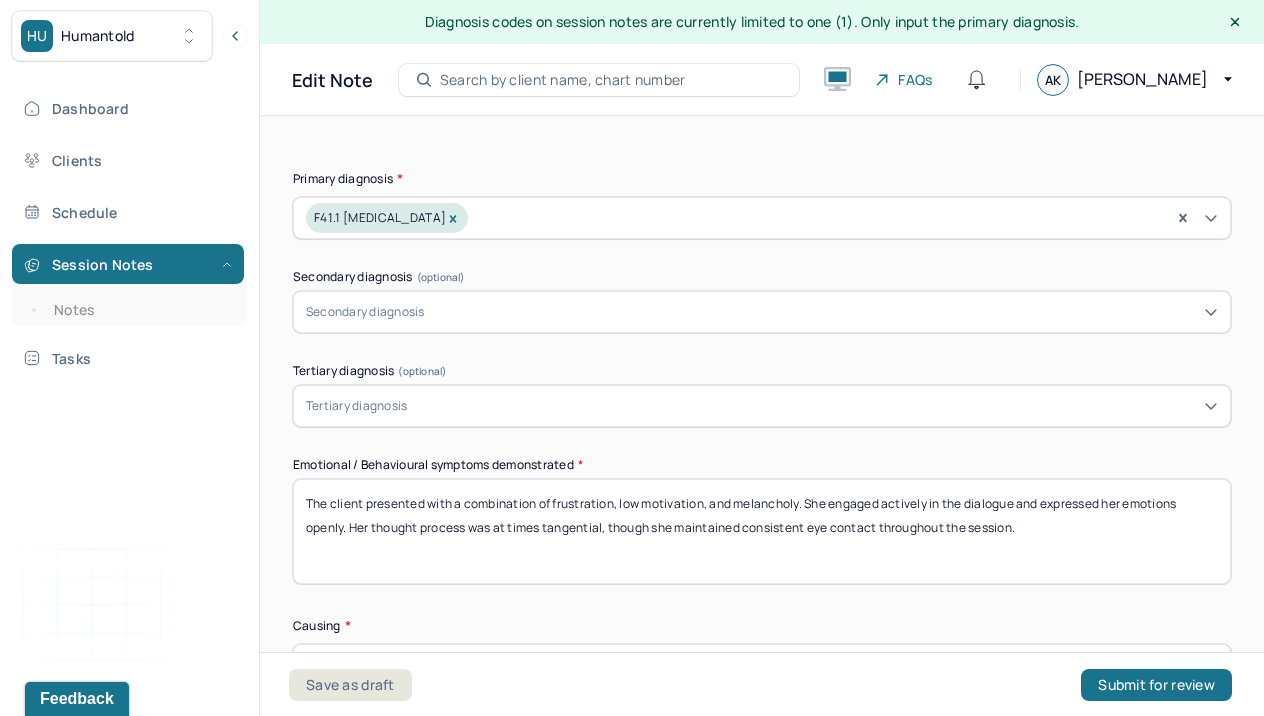 click on "The client presented with a combination of frustration, low motivation, and melancholy. She engaged actively in the dialogue and expressed her emotions openly. Her thought process was at times tangential, though she maintained consistent eye contact throughout the session." at bounding box center (762, 531) 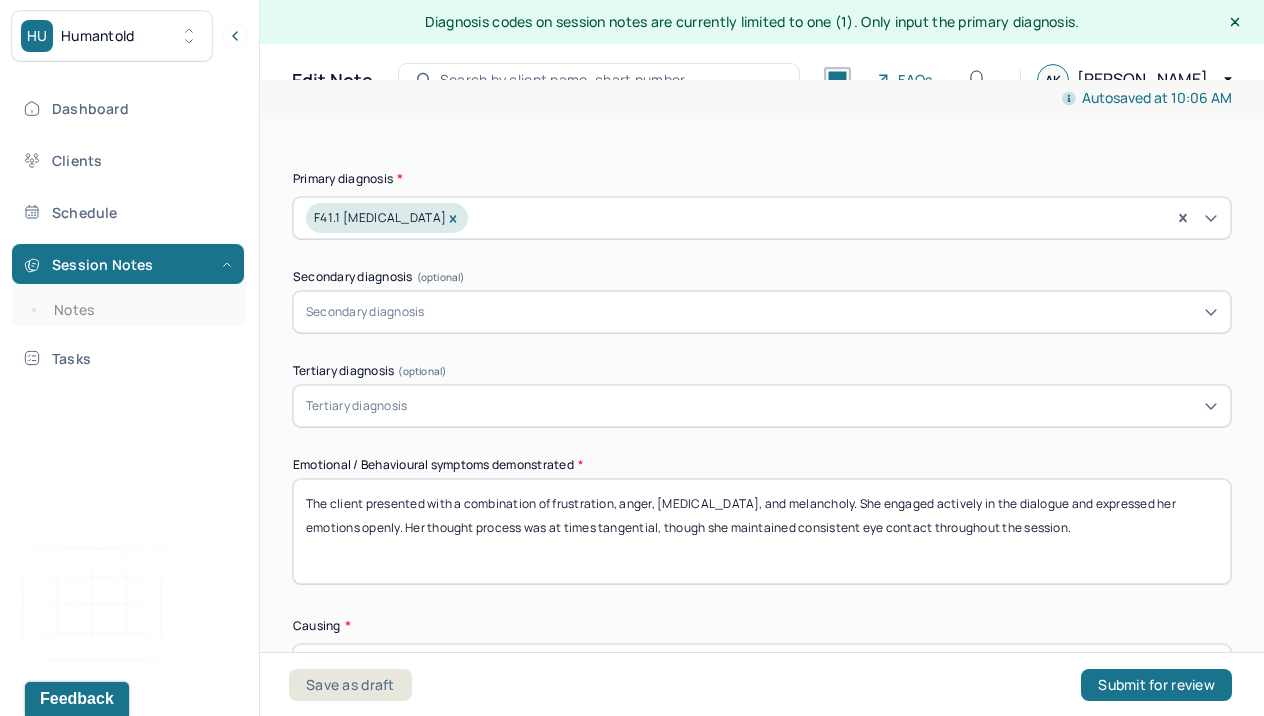 drag, startPoint x: 804, startPoint y: 503, endPoint x: 737, endPoint y: 500, distance: 67.06713 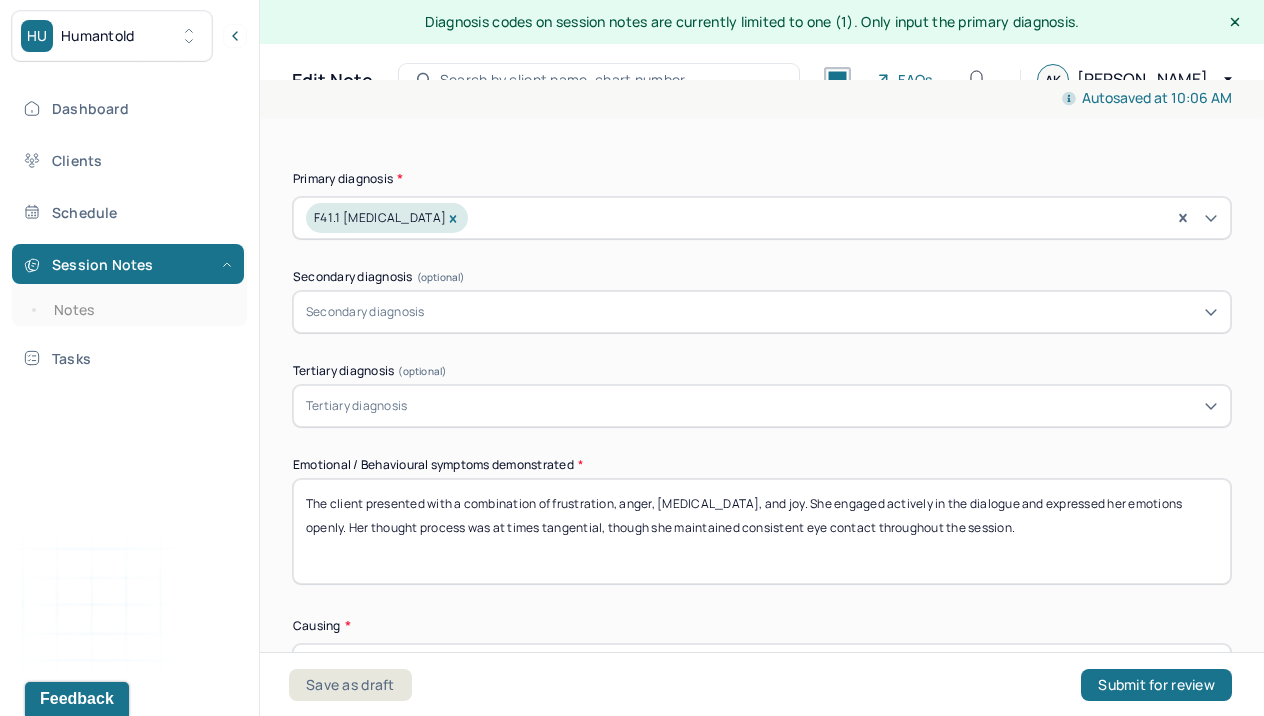 drag, startPoint x: 998, startPoint y: 524, endPoint x: 250, endPoint y: 426, distance: 754.39246 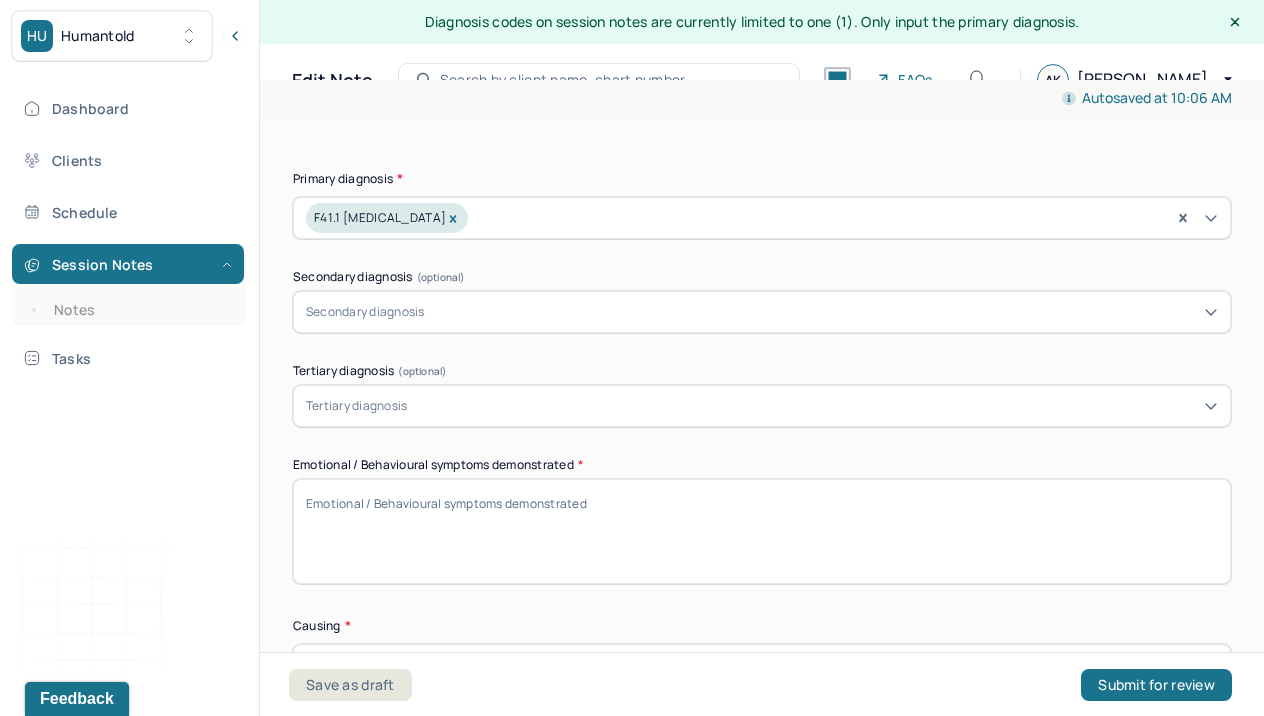 paste on "The client exhibited a mix of emotional states, including frustration, anger, [MEDICAL_DATA], and moments of joy. She remained actively engaged in the conversation and was forthcoming with her emotional expressions. Although her thought process occasionally veered off-topic, she maintained steady eye contact throughout the session." 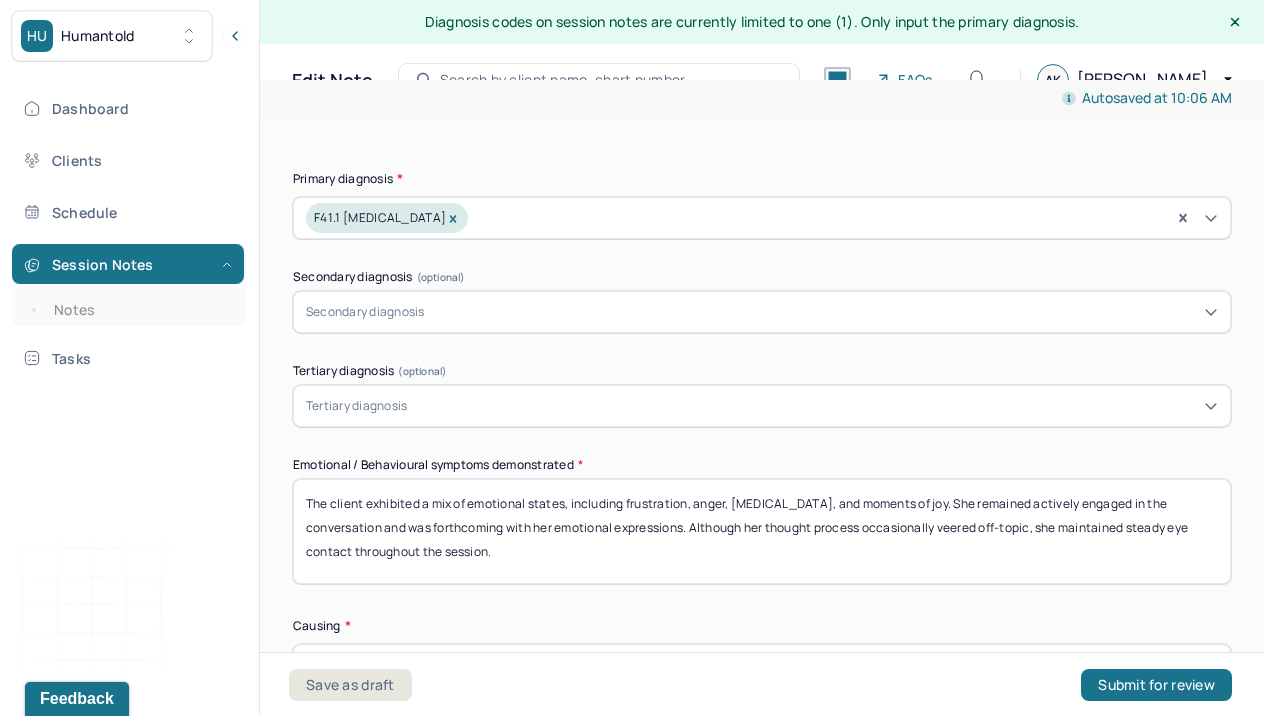 click on "The client presented with a combination of frustration, anger, [MEDICAL_DATA], and joy. She engaged actively in the dialogue and expressed her emotions openly. Her thought process was at times tangential, though she maintained consistent eye contact throughout the session." at bounding box center [762, 531] 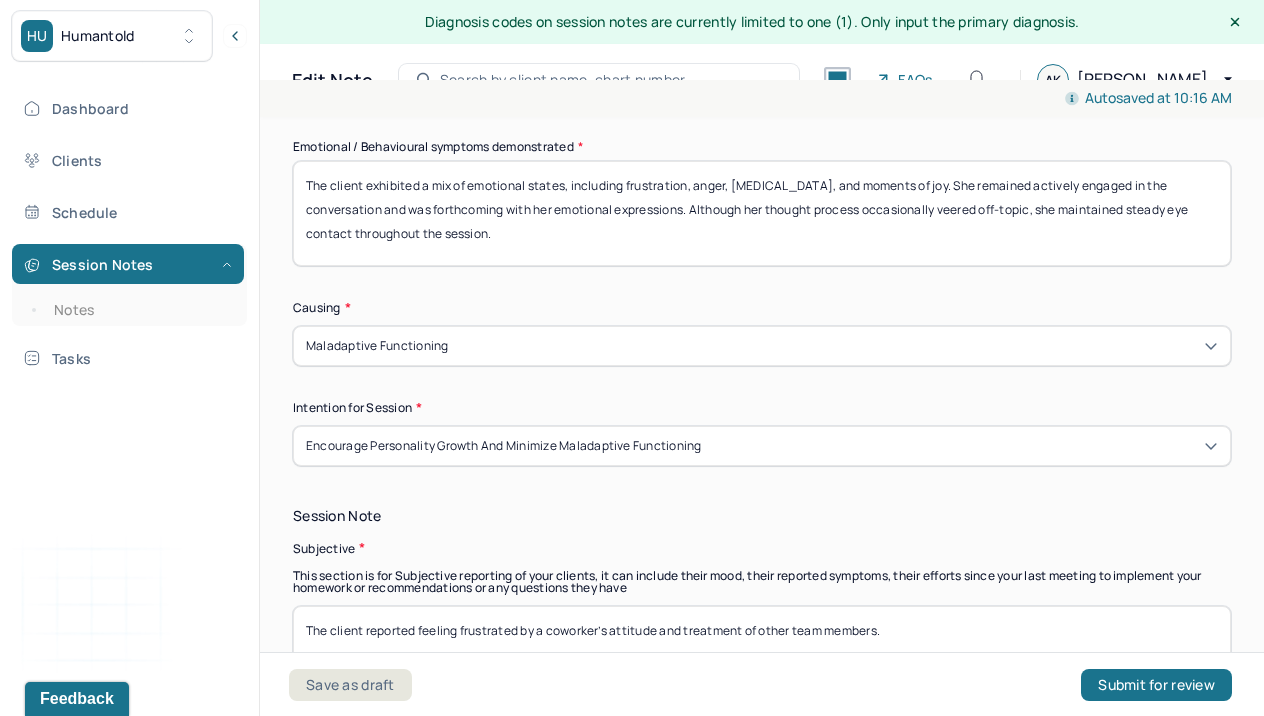 scroll, scrollTop: 1145, scrollLeft: 0, axis: vertical 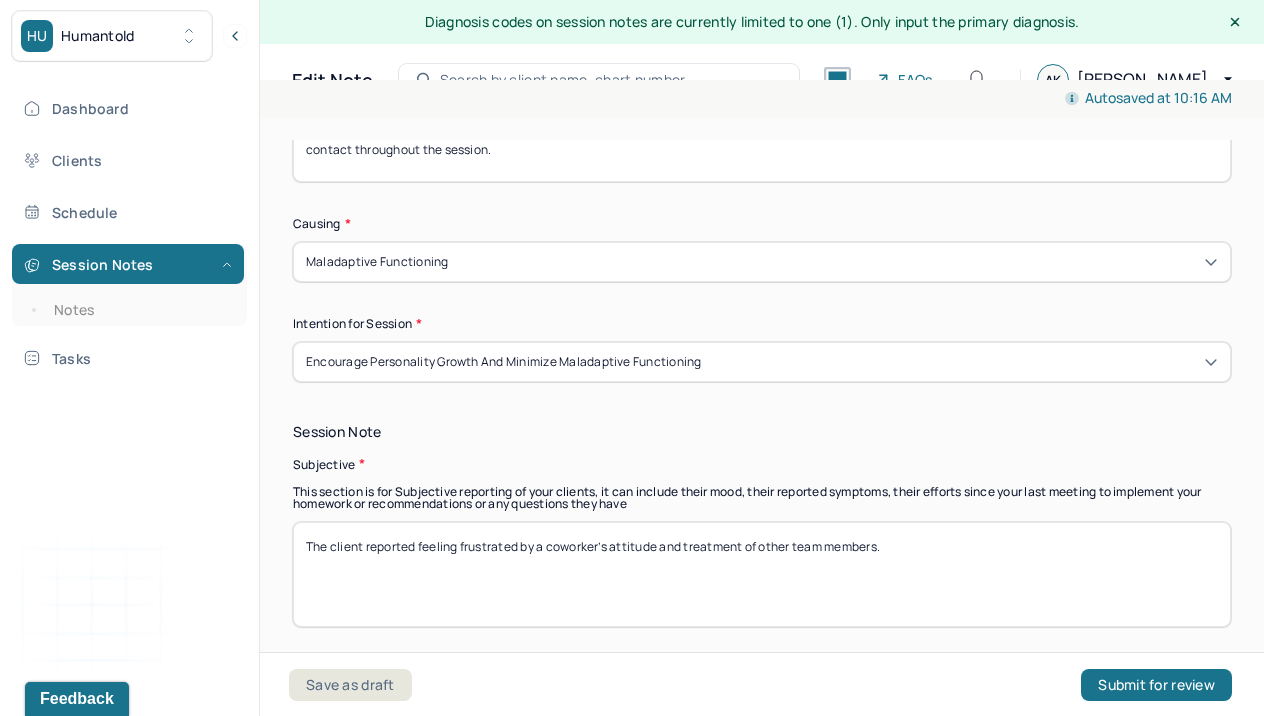 type on "The client exhibited a mix of emotional states, including frustration, anger, [MEDICAL_DATA], and moments of joy. She remained actively engaged in the conversation and was forthcoming with her emotional expressions. Although her thought process occasionally veered off-topic, she maintained steady eye contact throughout the session." 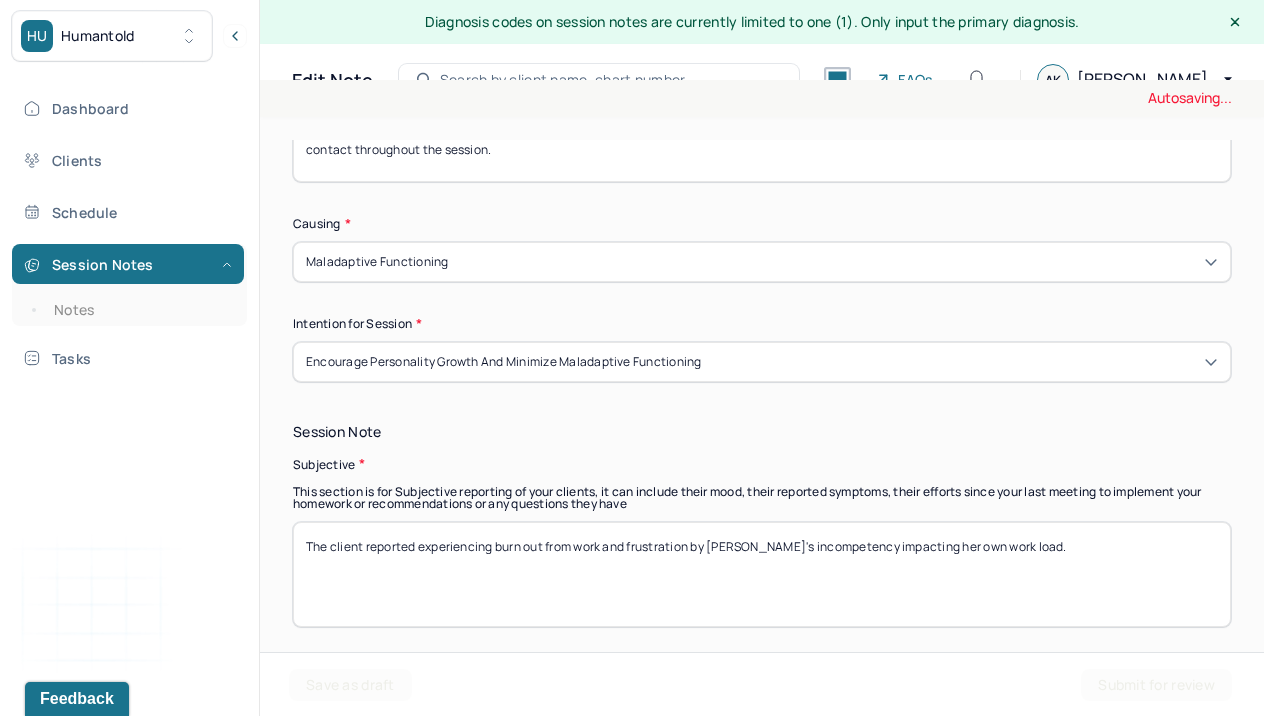 drag, startPoint x: 1074, startPoint y: 549, endPoint x: 287, endPoint y: 563, distance: 787.1245 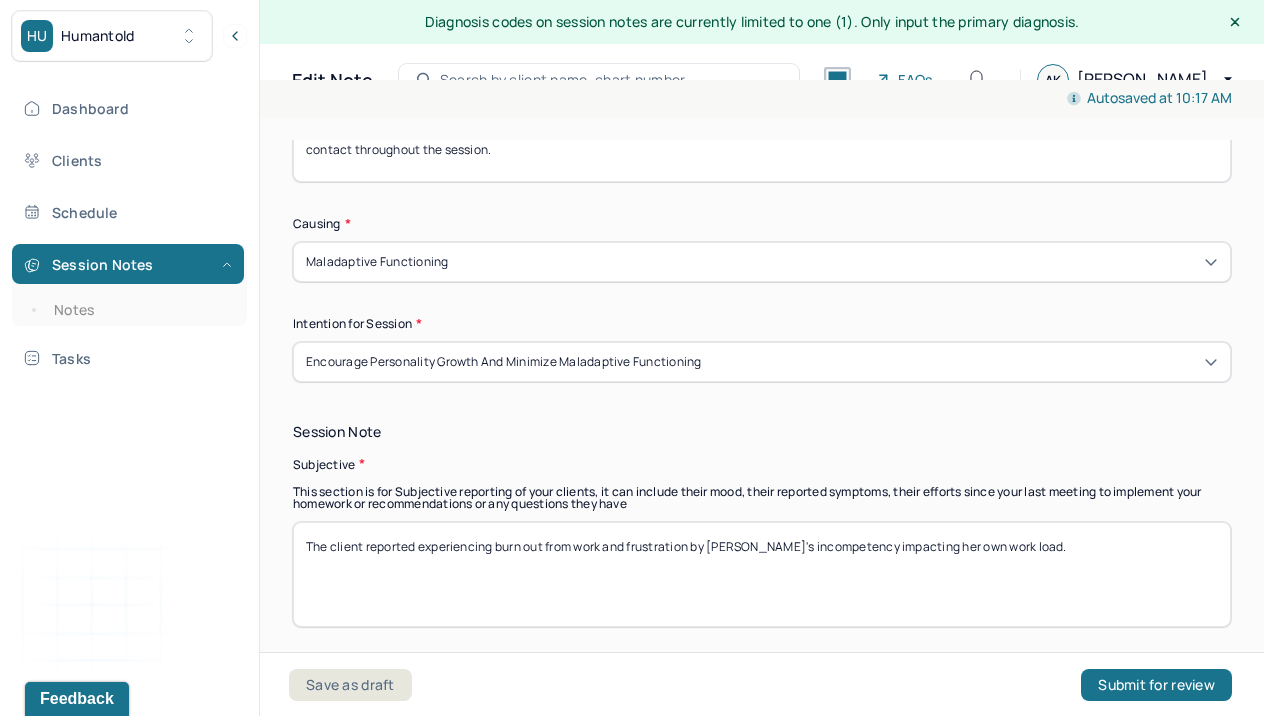 click on "The client reported experiencing burn out from work and frustration by [PERSON_NAME]'s incompetency impacting her own work load." at bounding box center [762, 574] 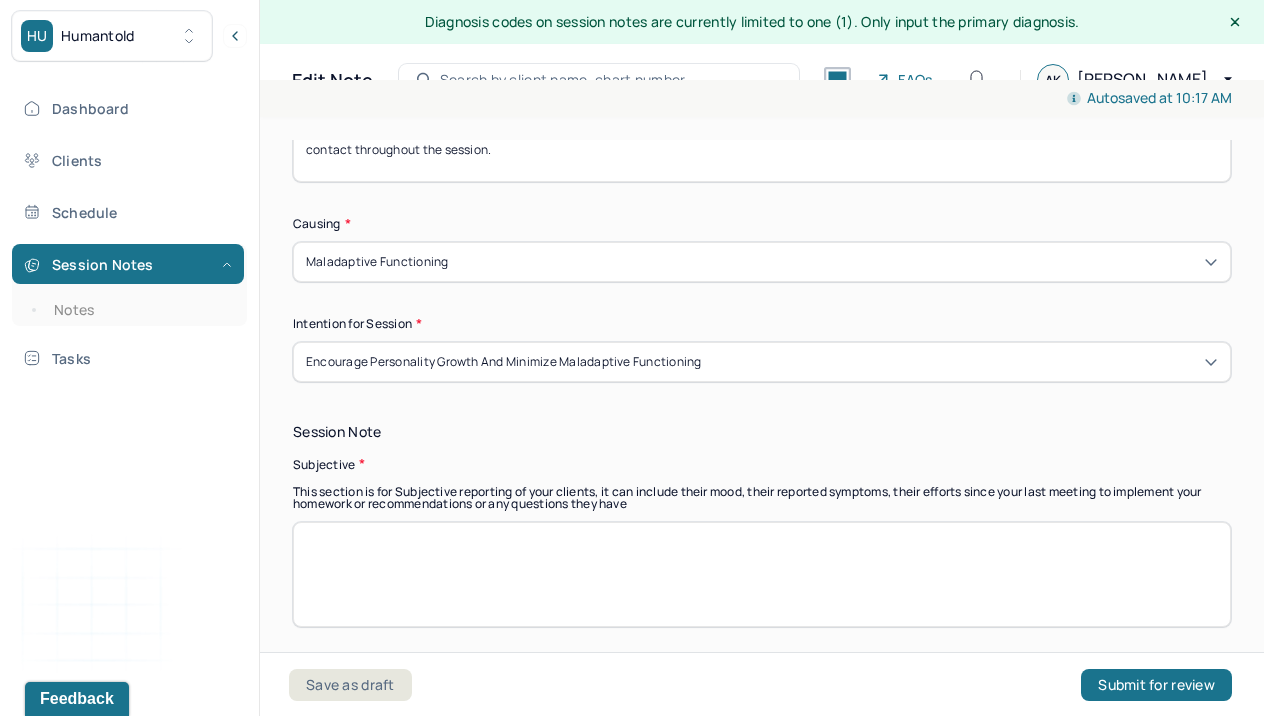 paste on "The client reported experiencing burnout related to work demands and expressed frustration over a coworker's incompetence, which she feels has increased her own workload." 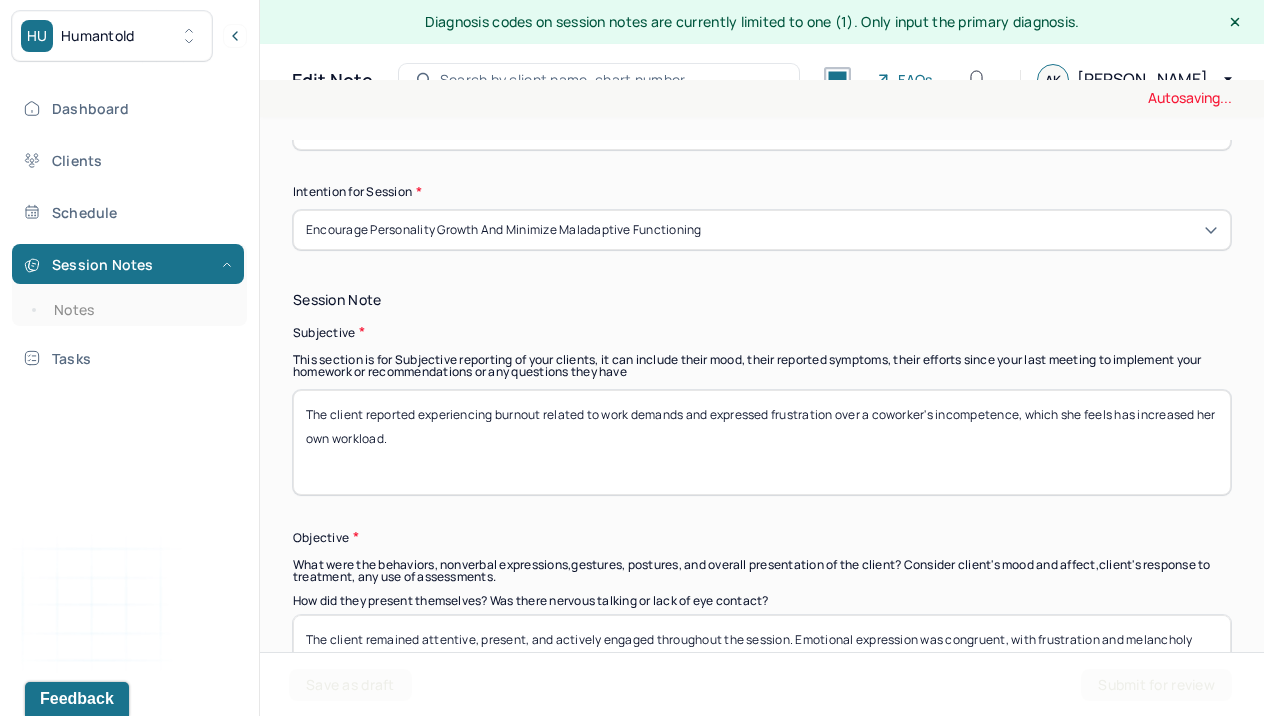 scroll, scrollTop: 1281, scrollLeft: 0, axis: vertical 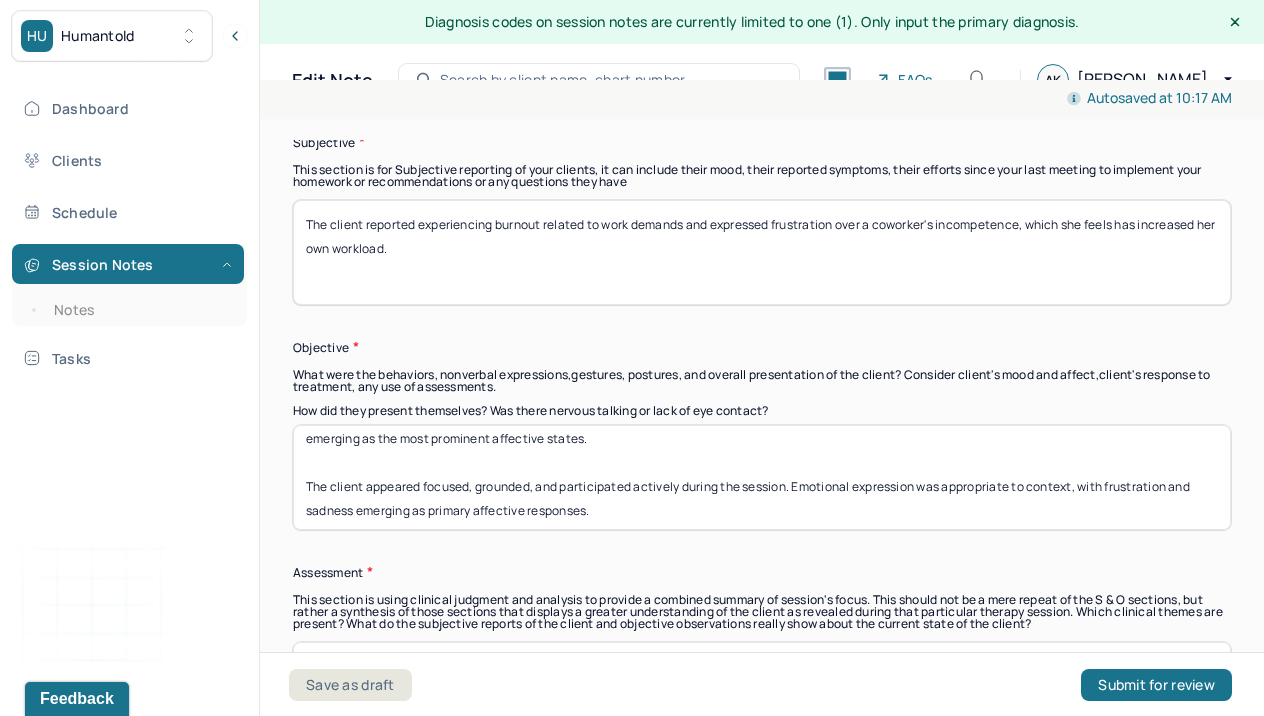 type on "The client reported experiencing burnout related to work demands and expressed frustration over a coworker's incompetence, which she feels has increased her own workload." 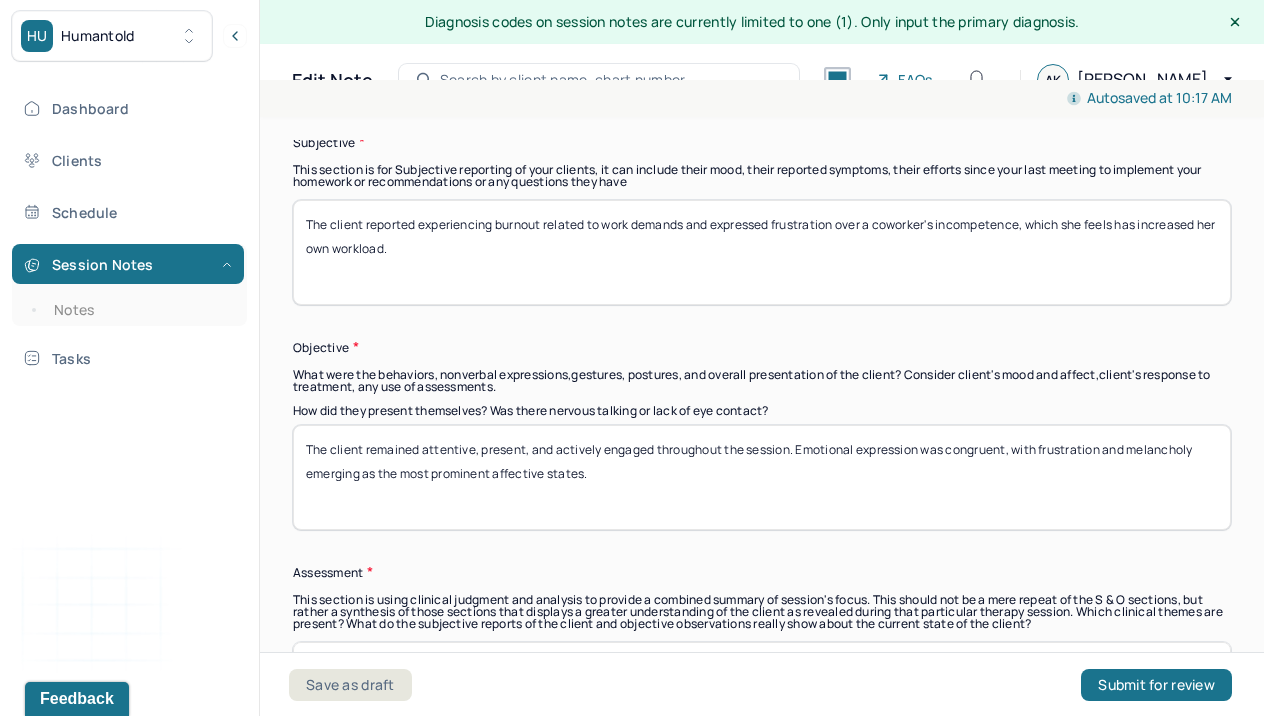 scroll, scrollTop: 0, scrollLeft: 0, axis: both 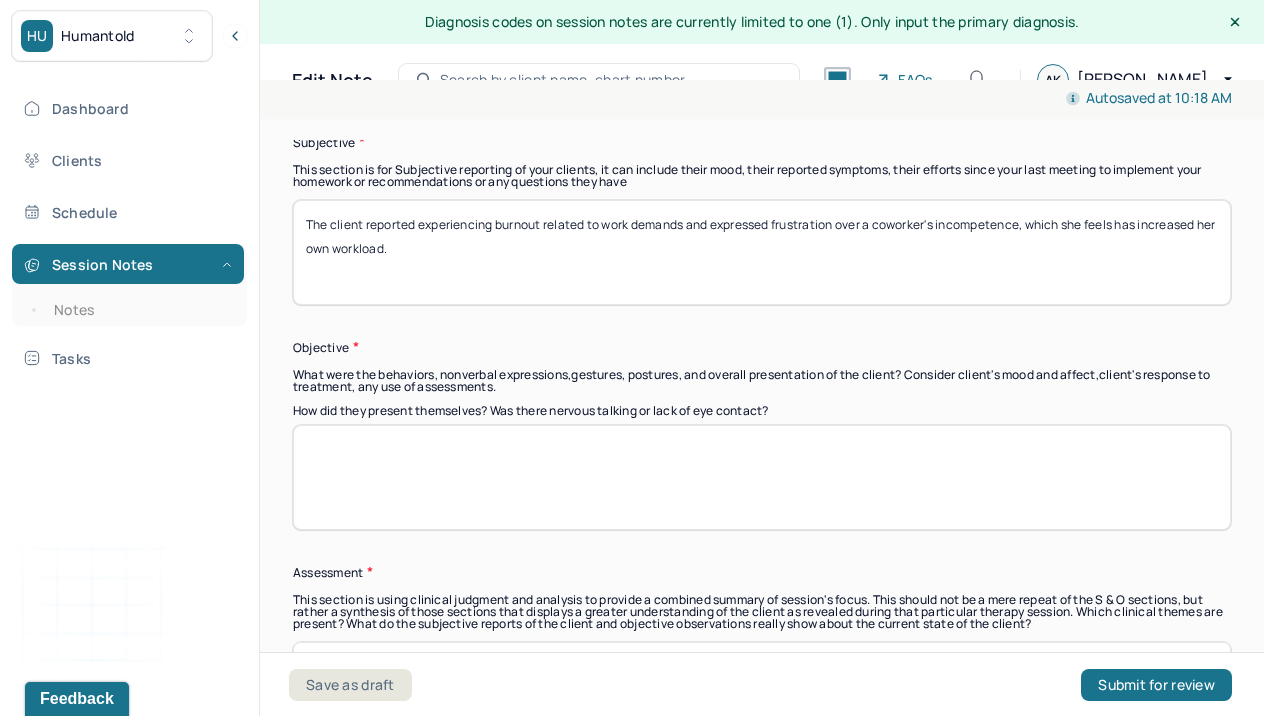 paste on "The client presented as attentive and centered, engaging consistently throughout the session. Emotional responses were suitable to the topics discussed, with prominent expressions of frustration and sadness." 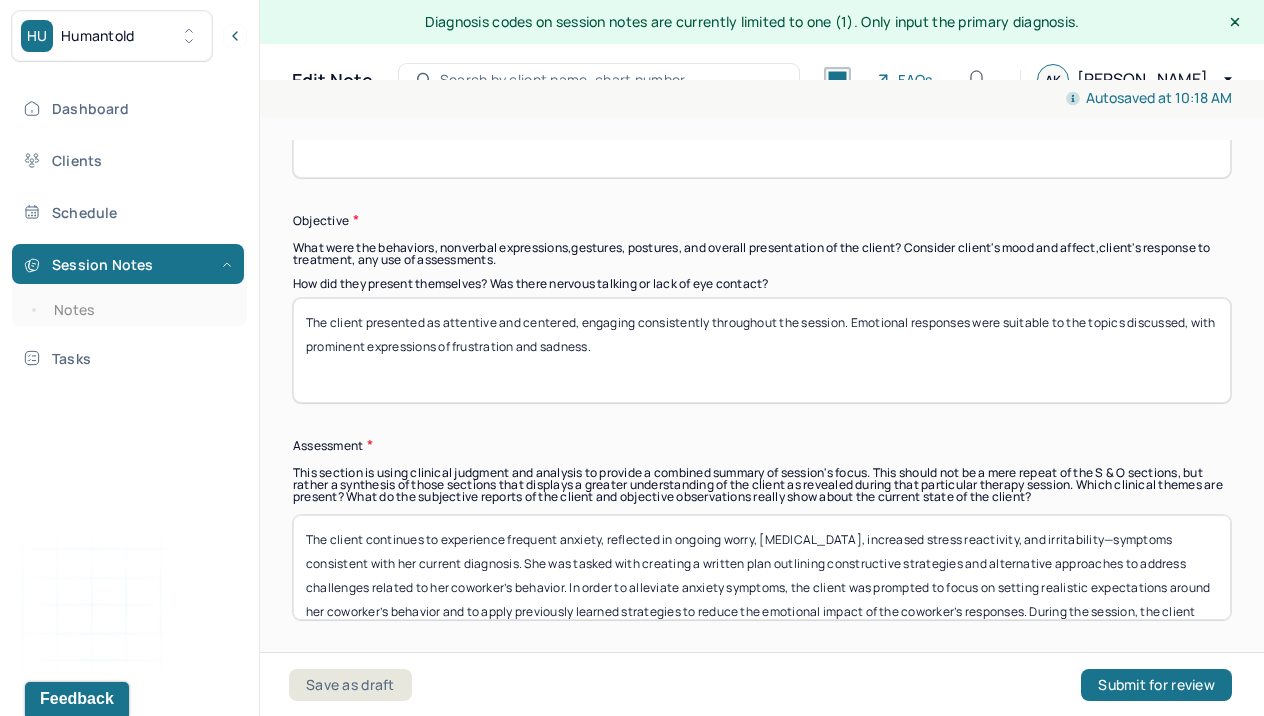 scroll, scrollTop: 1656, scrollLeft: 0, axis: vertical 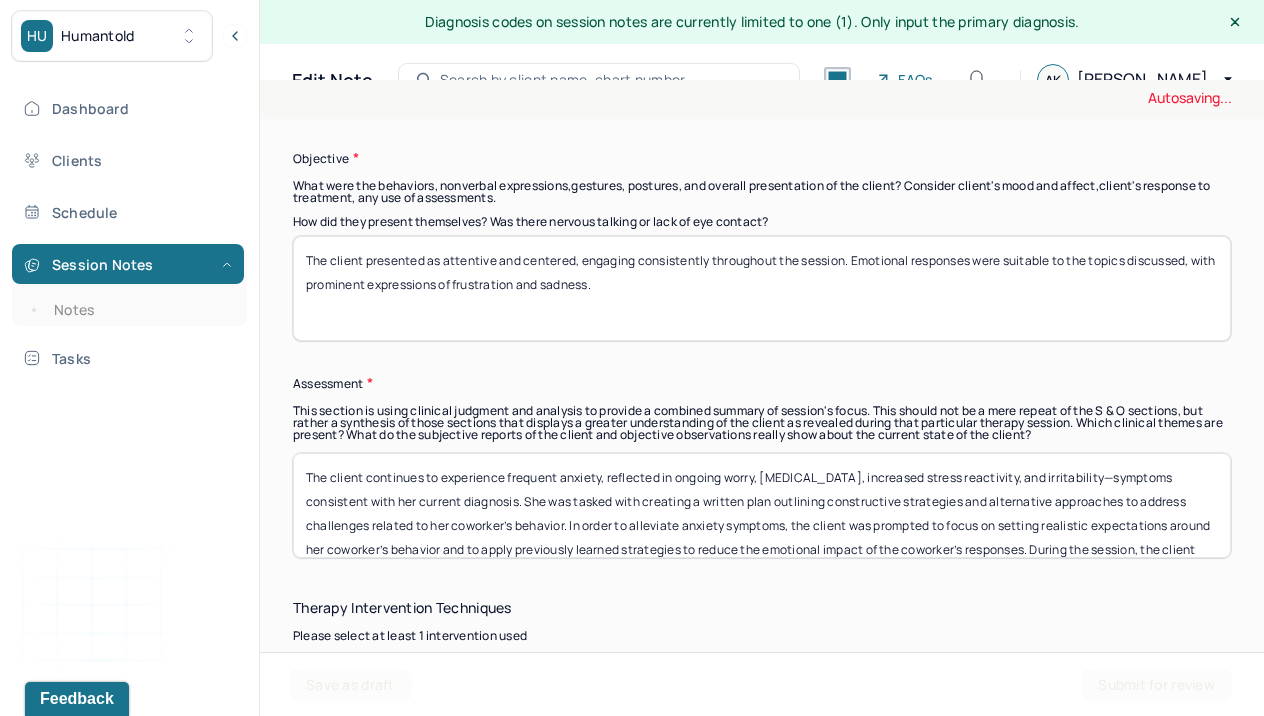 click on "How did they present themselves? Was there nervous talking or lack of eye contact?" at bounding box center [762, 288] 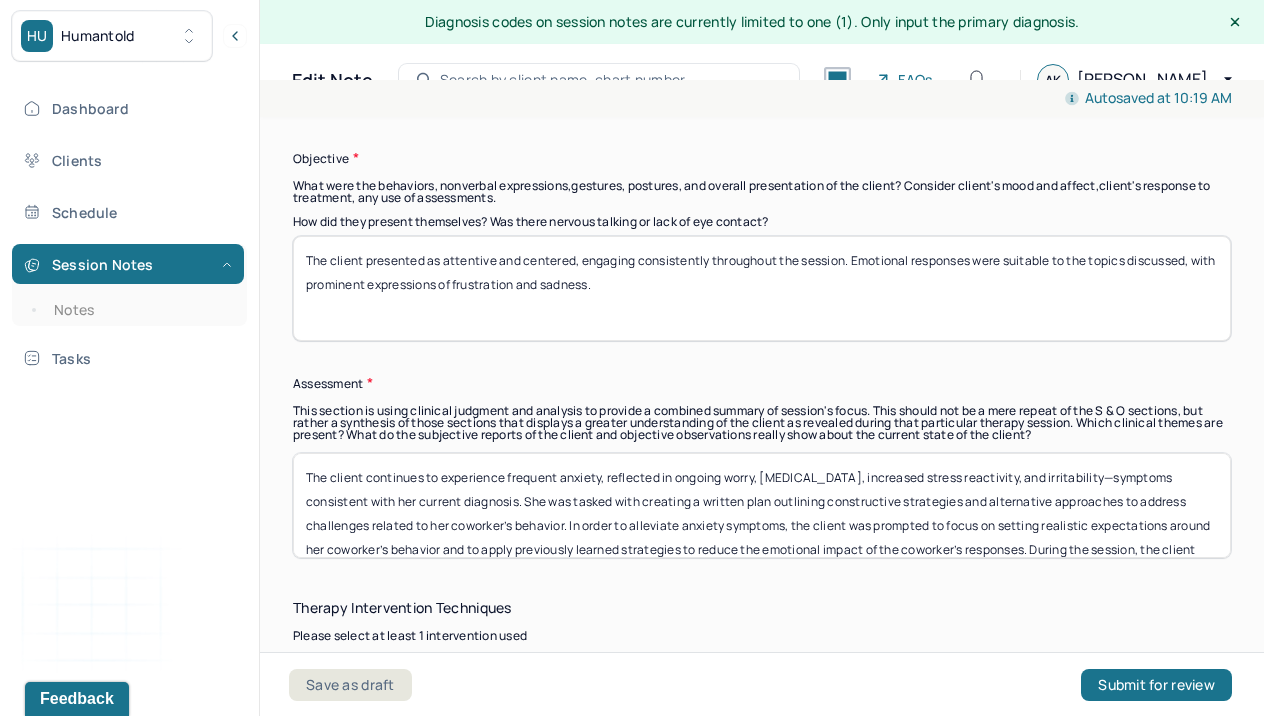 drag, startPoint x: 620, startPoint y: 282, endPoint x: 570, endPoint y: 278, distance: 50.159744 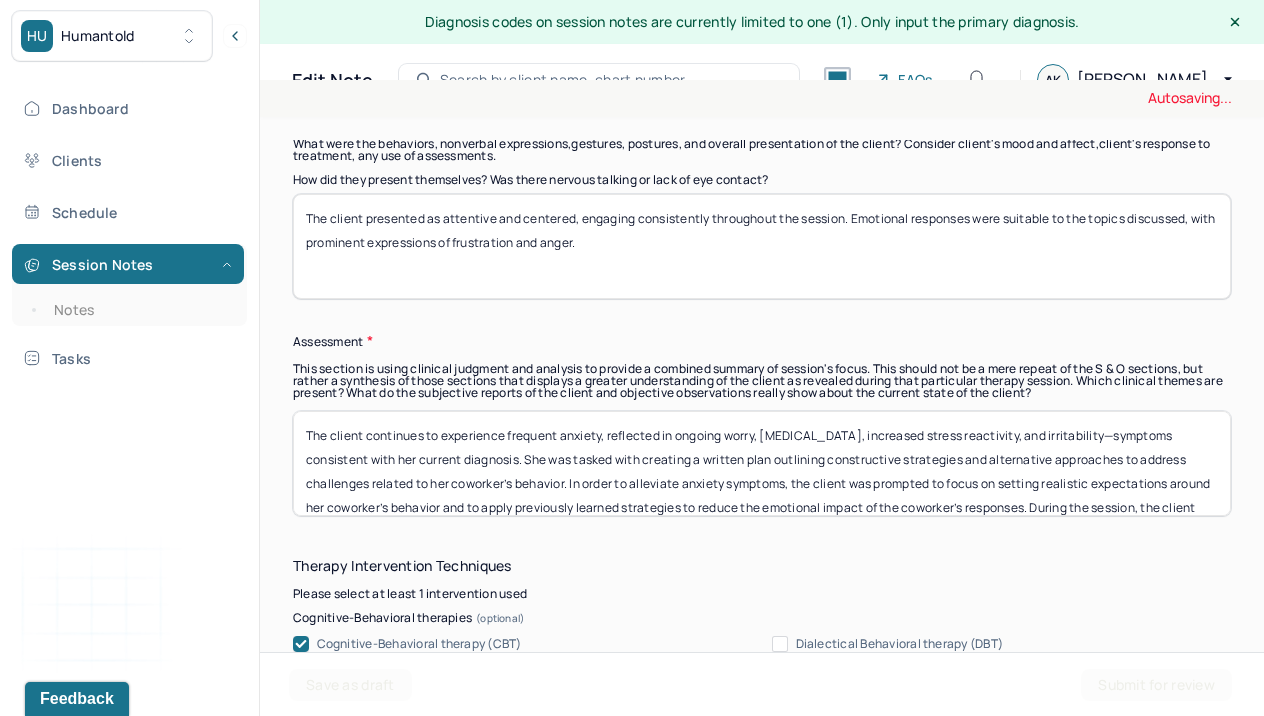 scroll, scrollTop: 1704, scrollLeft: 0, axis: vertical 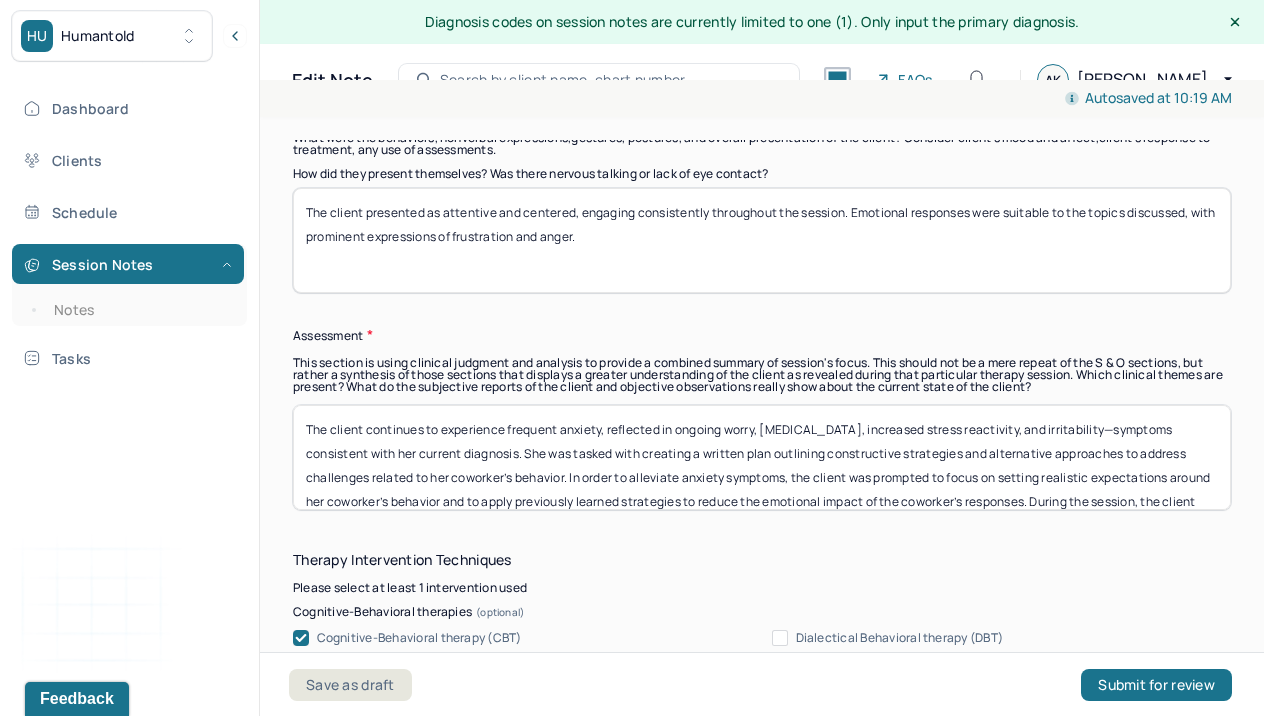 type on "The client presented as attentive and centered, engaging consistently throughout the session. Emotional responses were suitable to the topics discussed, with prominent expressions of frustration and anger." 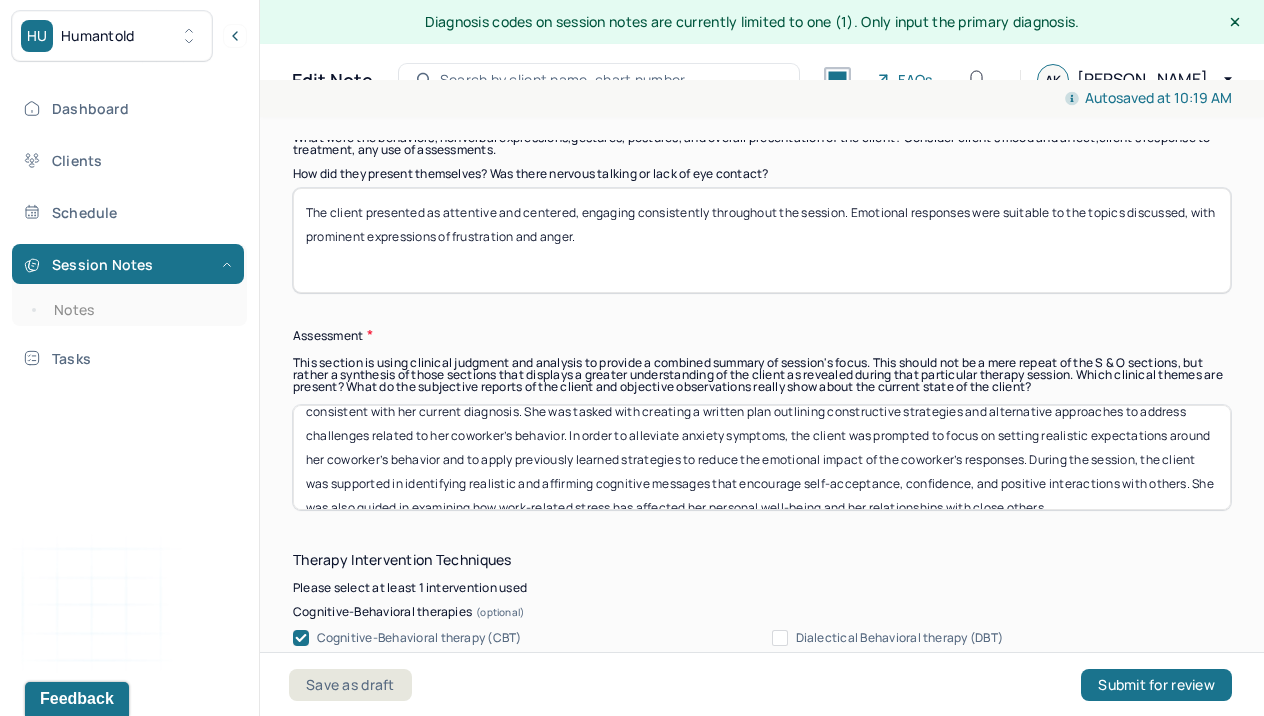 scroll, scrollTop: 64, scrollLeft: 0, axis: vertical 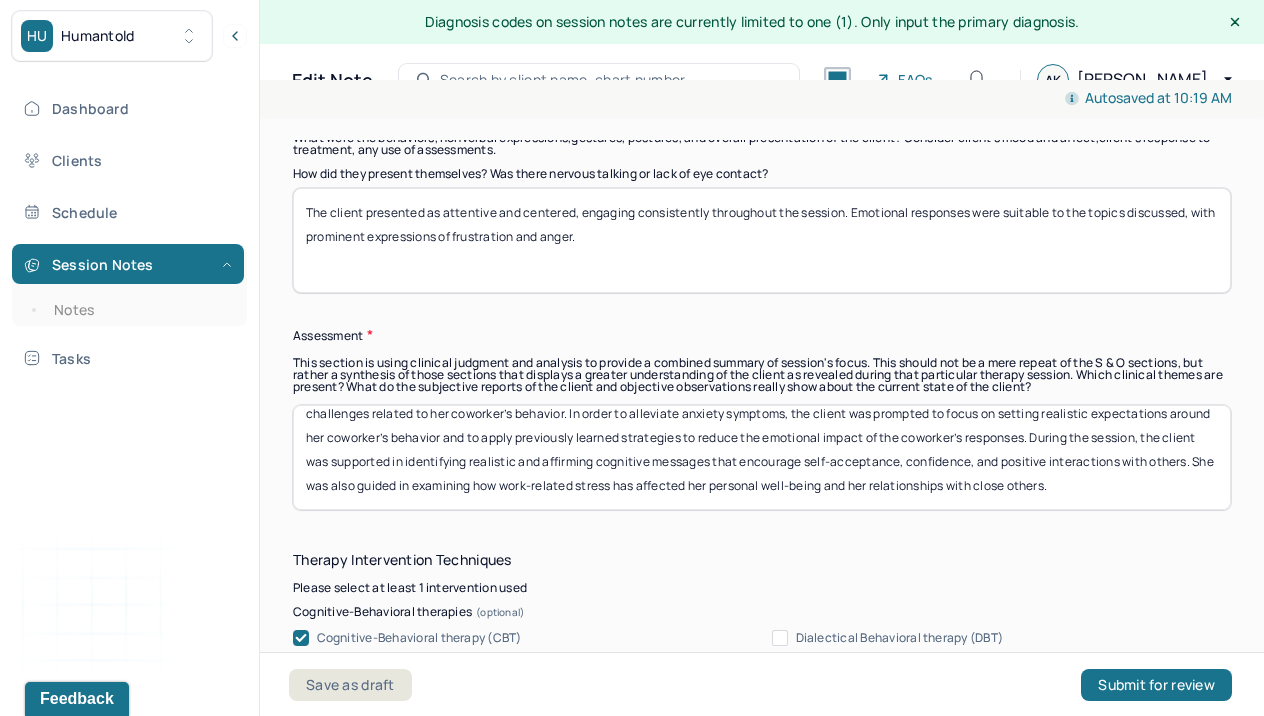 drag, startPoint x: 463, startPoint y: 448, endPoint x: 1174, endPoint y: 461, distance: 711.11884 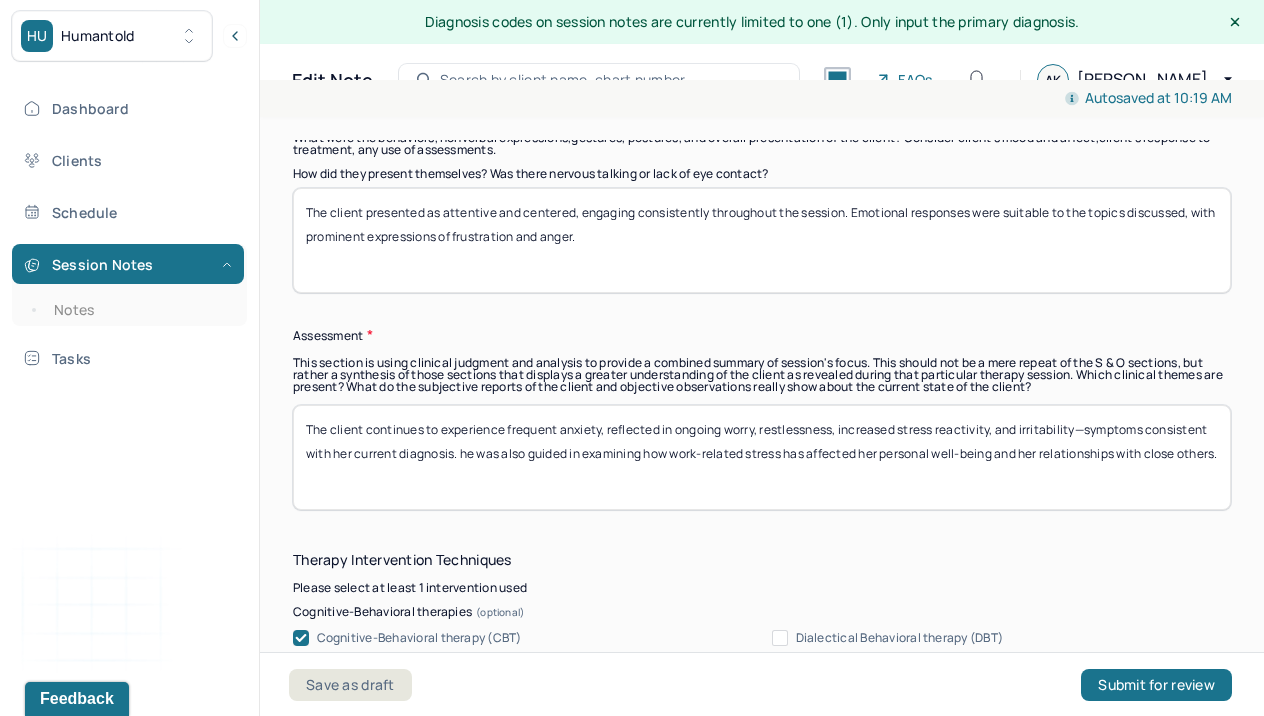 scroll, scrollTop: 0, scrollLeft: 0, axis: both 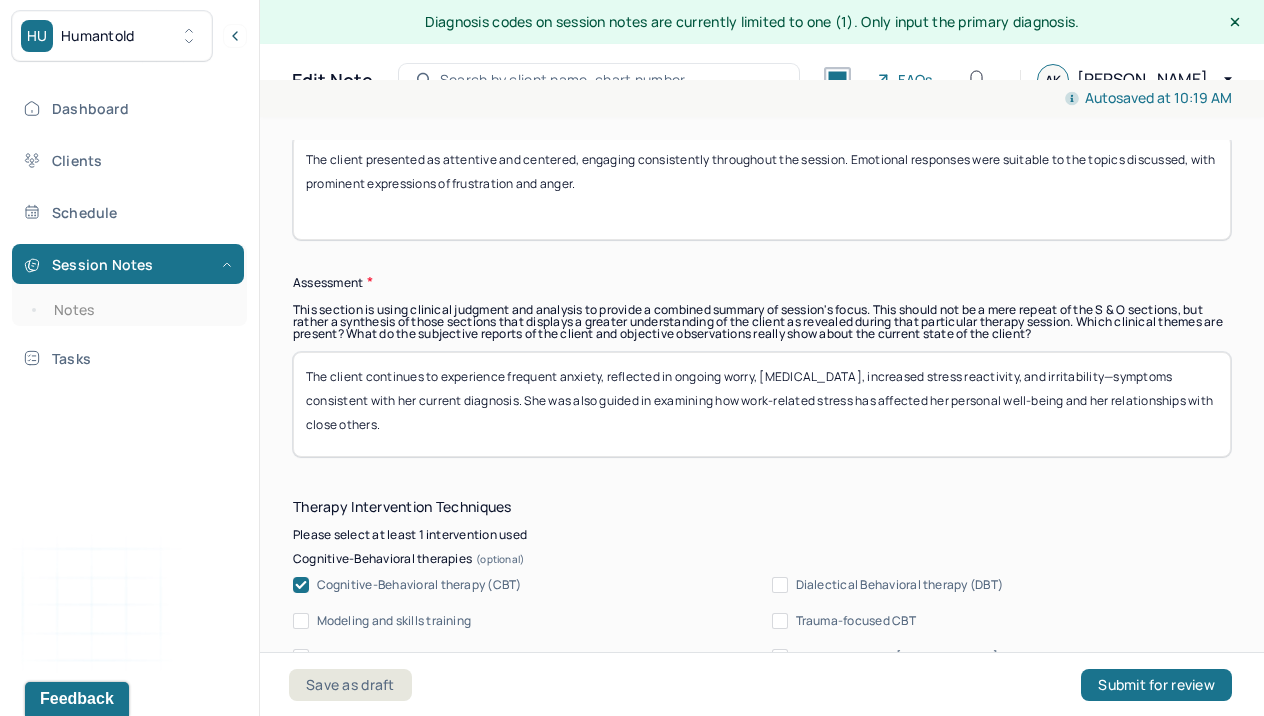 click on "The client continues to experience frequent anxiety, reflected in ongoing worry, restlessness, increased stress reactivity, and irritability—symptoms consistent with her current diagnosis. he was also guided in examining how work-related stress has affected her personal well-being and her relationships with close others." at bounding box center (762, 404) 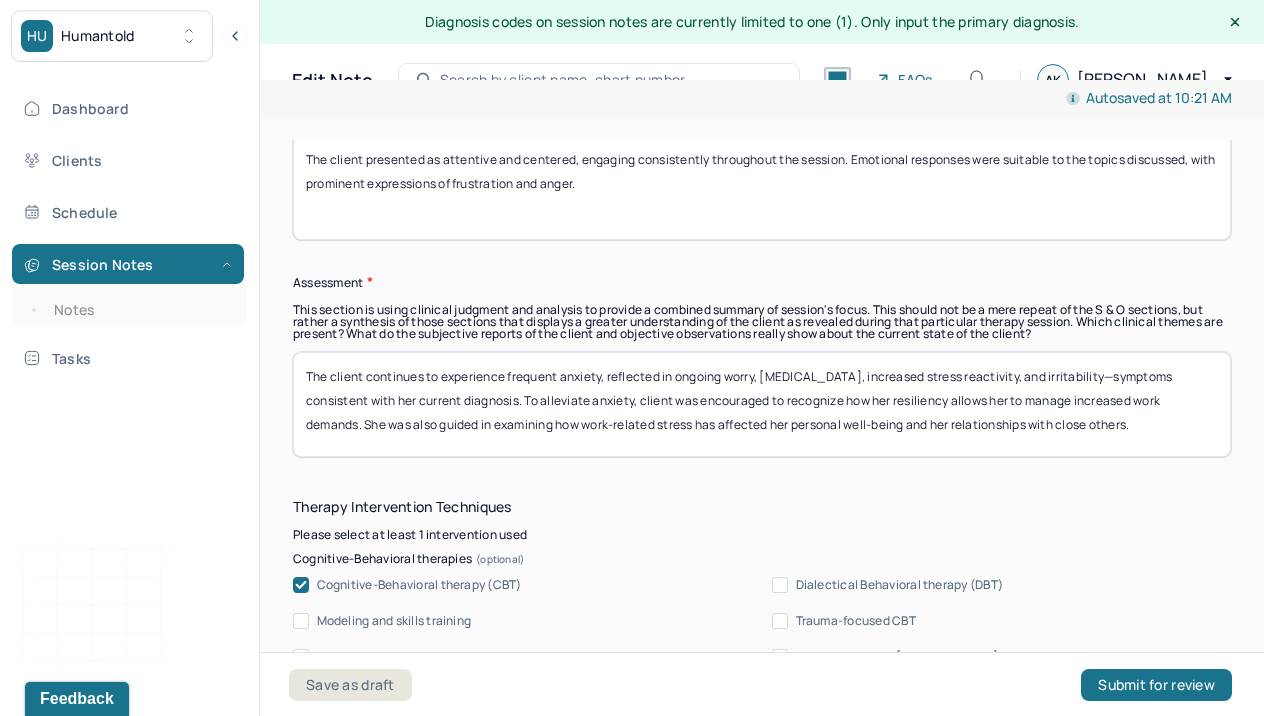 drag, startPoint x: 1107, startPoint y: 443, endPoint x: 1162, endPoint y: 388, distance: 77.781746 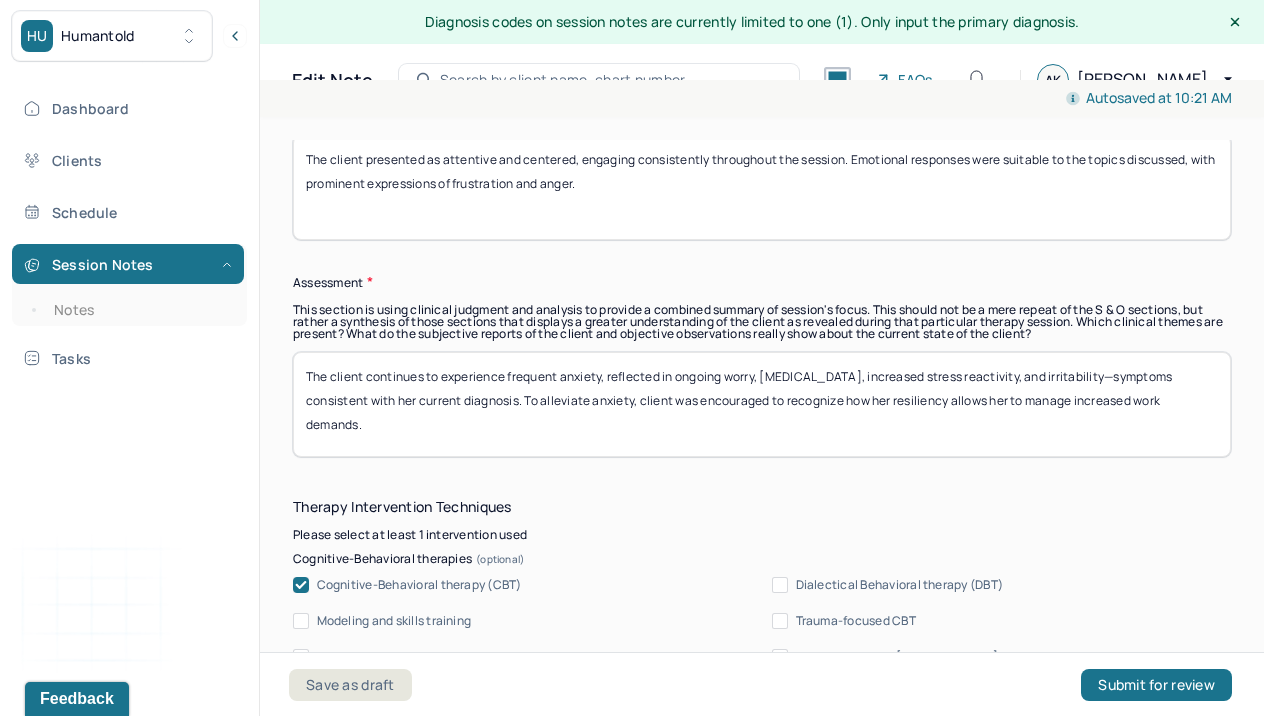 click on "The client continues to experience frequent anxiety, reflected in ongoing worry, [MEDICAL_DATA], increased stress reactivity, and irritability—symptoms consistent with her current diagnosis. To alleviate anxiety, client was encouraged to recognize how her resiliency allows her to manage increased work demands." at bounding box center [762, 404] 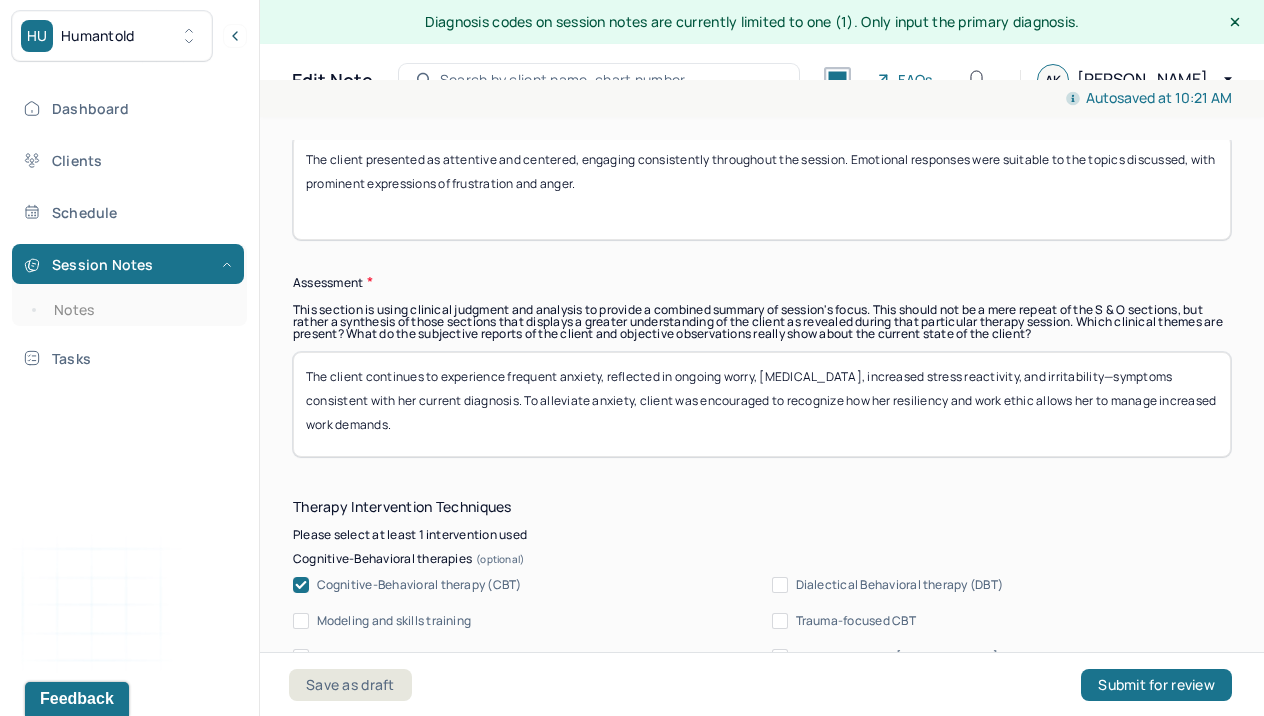 click on "The client continues to experience frequent anxiety, reflected in ongoing worry, [MEDICAL_DATA], increased stress reactivity, and irritability—symptoms consistent with her current diagnosis. To alleviate anxiety, client was encouraged to recognize how her resiliency allows her to manage increased work demands." at bounding box center (762, 404) 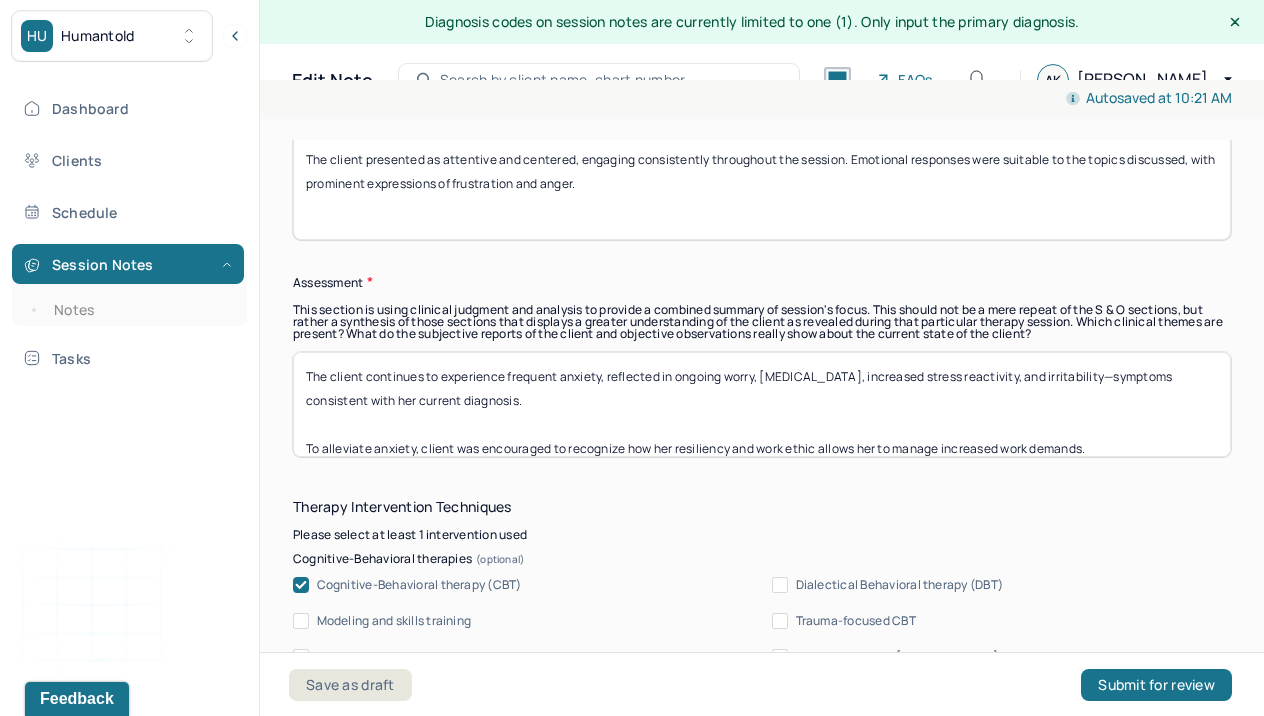 click on "The client continues to experience frequent anxiety, reflected in ongoing worry, [MEDICAL_DATA], increased stress reactivity, and irritability—symptoms consistent with her current diagnosis.
To alleviate anxiety, client was encouraged to recognize how her resiliency and work ethic allows her to manage increased work demands." at bounding box center (762, 404) 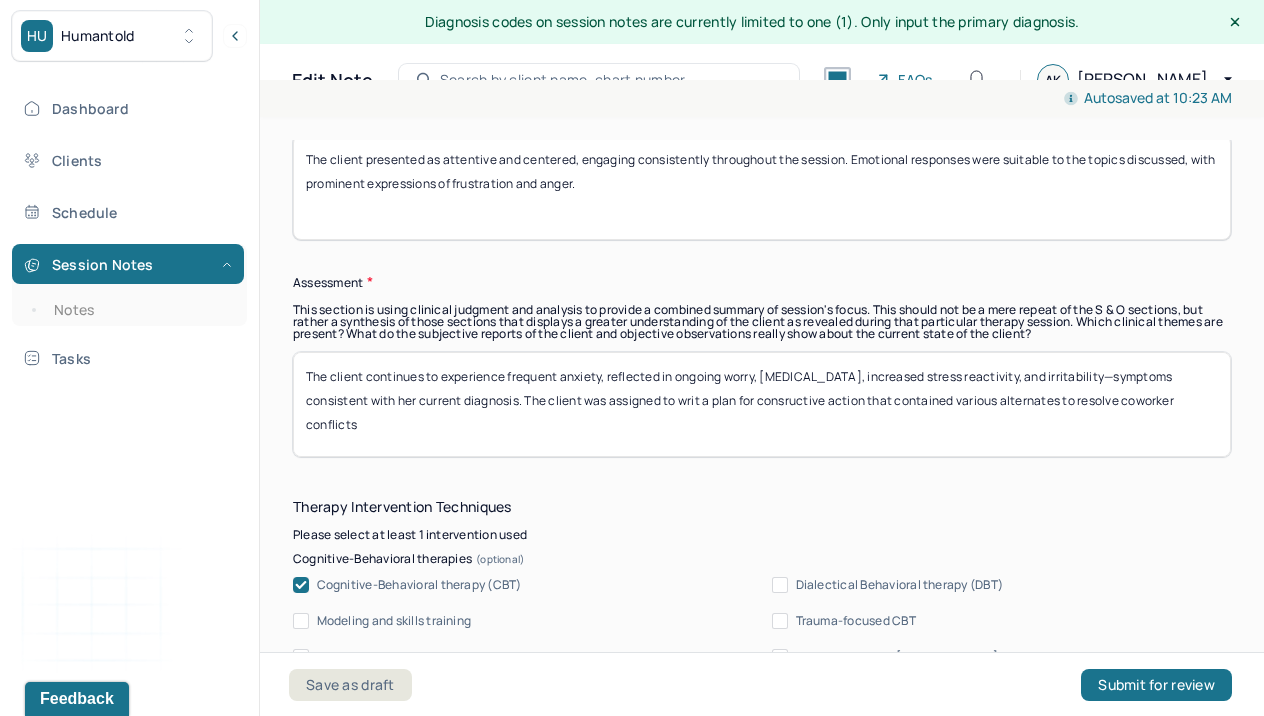 click on "The client continues to experience frequent anxiety, reflected in ongoing worry, [MEDICAL_DATA], increased stress reactivity, and irritability—symptoms consistent with her current diagnosis. The client was assigned to writ a plan for consructive action that contained various alternates to resolve coworker conflicts
To alleviate anxiety, client was encouraged to recognize how her resiliency and work ethic allows her to manage increased work demands." at bounding box center (762, 404) 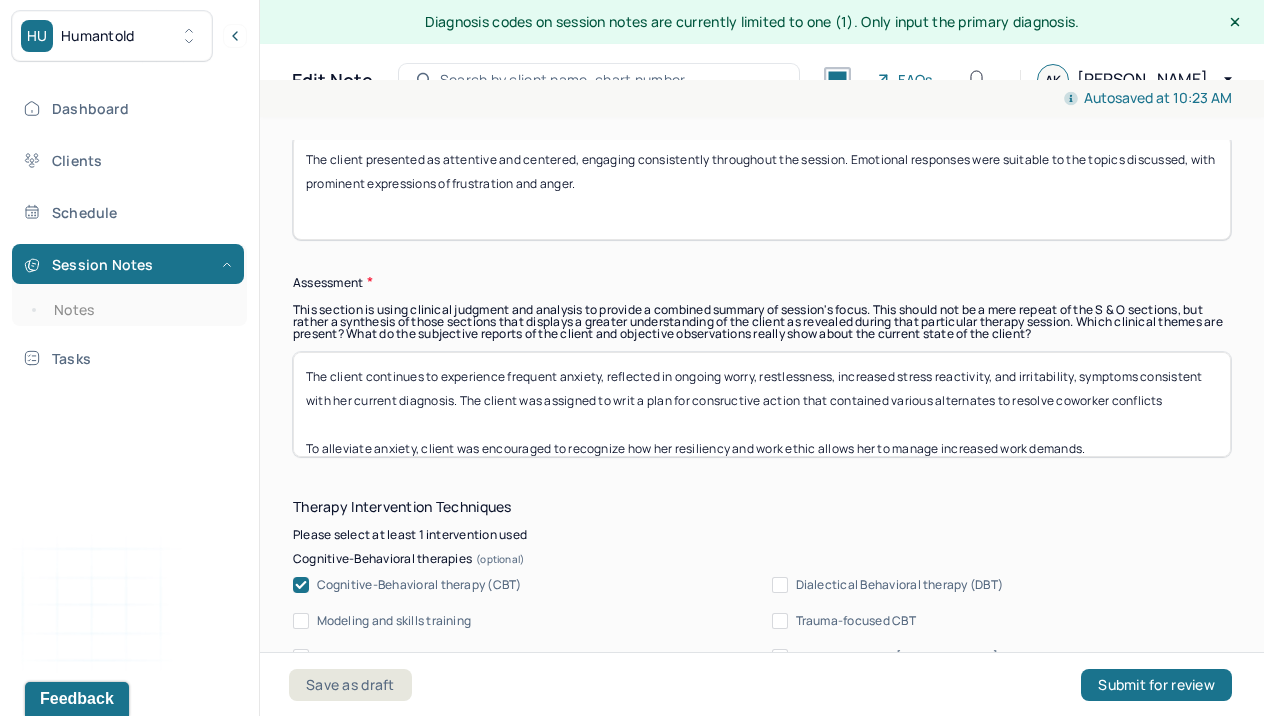 click on "The client continues to experience frequent anxiety, reflected in ongoing worry, [MEDICAL_DATA], increased stress reactivity, and irritability—symptoms consistent with her current diagnosis. The client was assigned to writ a plan for consructive action that contained various alternates to resolve coworker conflicts
To alleviate anxiety, client was encouraged to recognize how her resiliency and work ethic allows her to manage increased work demands." at bounding box center (762, 404) 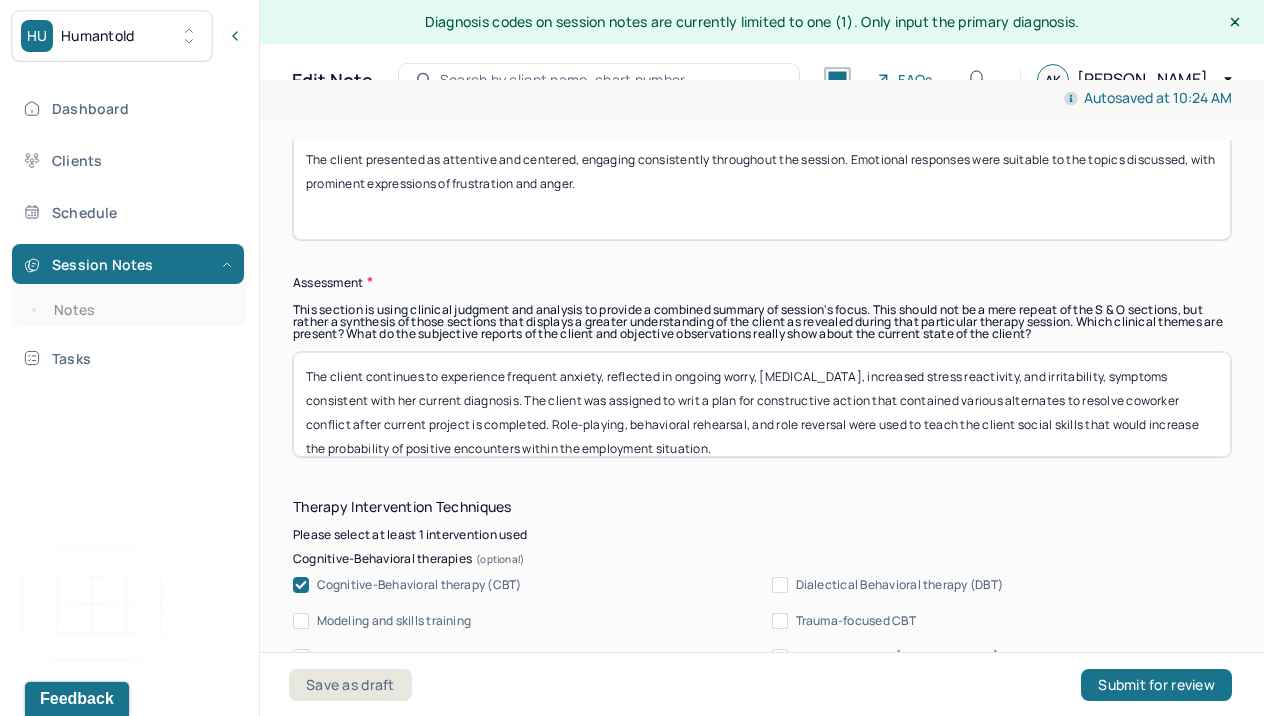 scroll, scrollTop: 64, scrollLeft: 0, axis: vertical 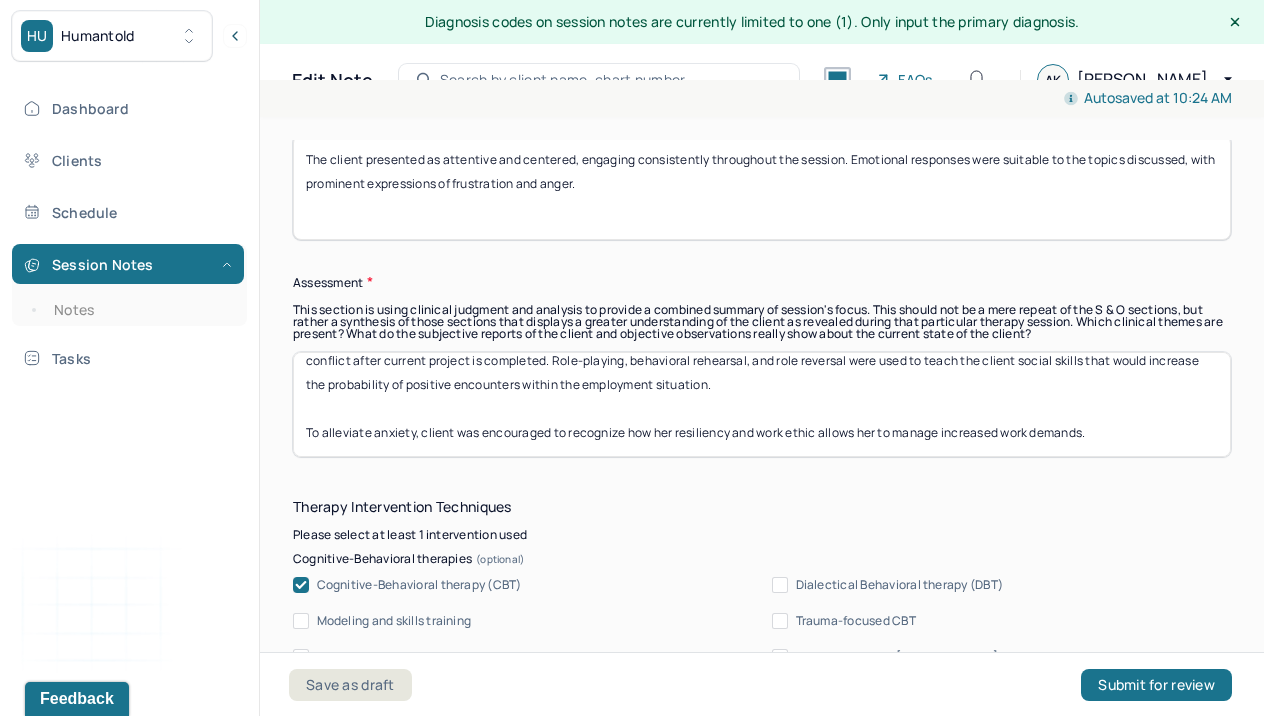 click on "The client continues to experience frequent anxiety, reflected in ongoing worry, [MEDICAL_DATA], increased stress reactivity, and irritability, symptoms consistent with her current diagnosis. The client was assigned to writ a plan for constructive action that contained various alternates to resolve coworker conflict after current project is completed. Role-playing, behavioral rehearsal, and role reversal were used to teach the client social skills that would increase the probability of positive encounters within the employment situation.
To alleviate anxiety, client was encouraged to recognize how her resiliency and work ethic allows her to manage increased work demands." at bounding box center (762, 404) 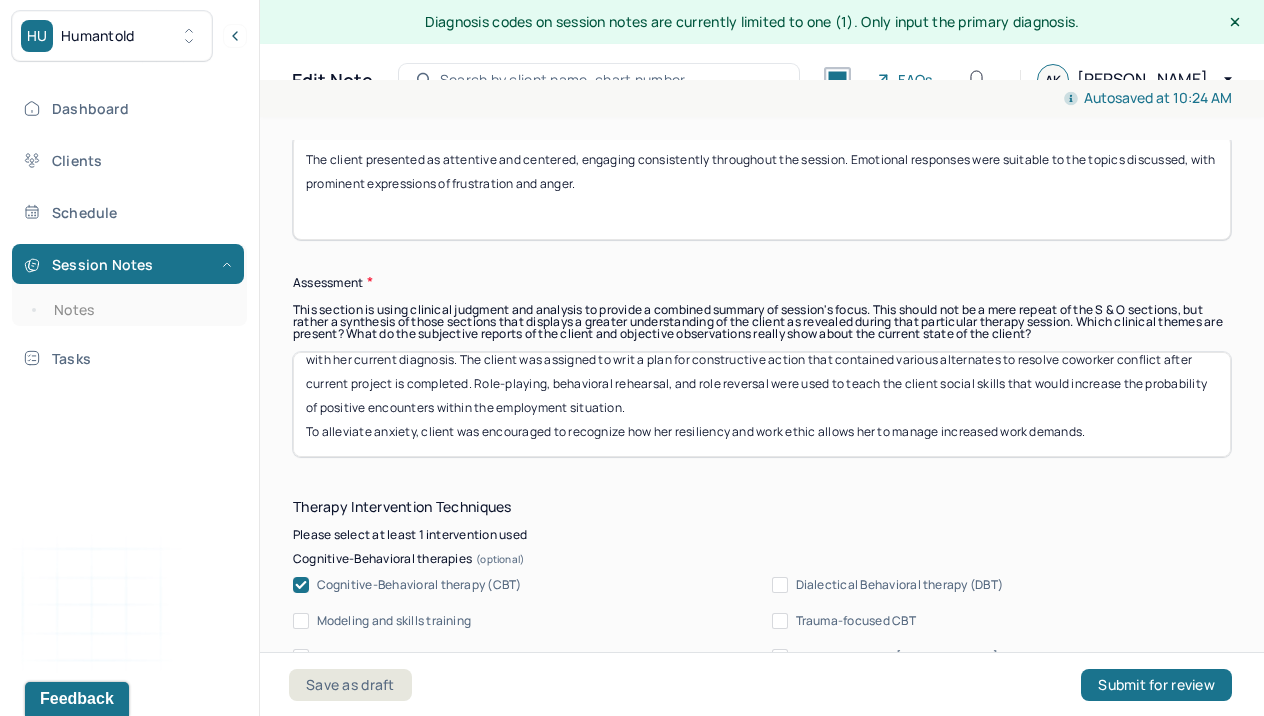 scroll, scrollTop: 40, scrollLeft: 0, axis: vertical 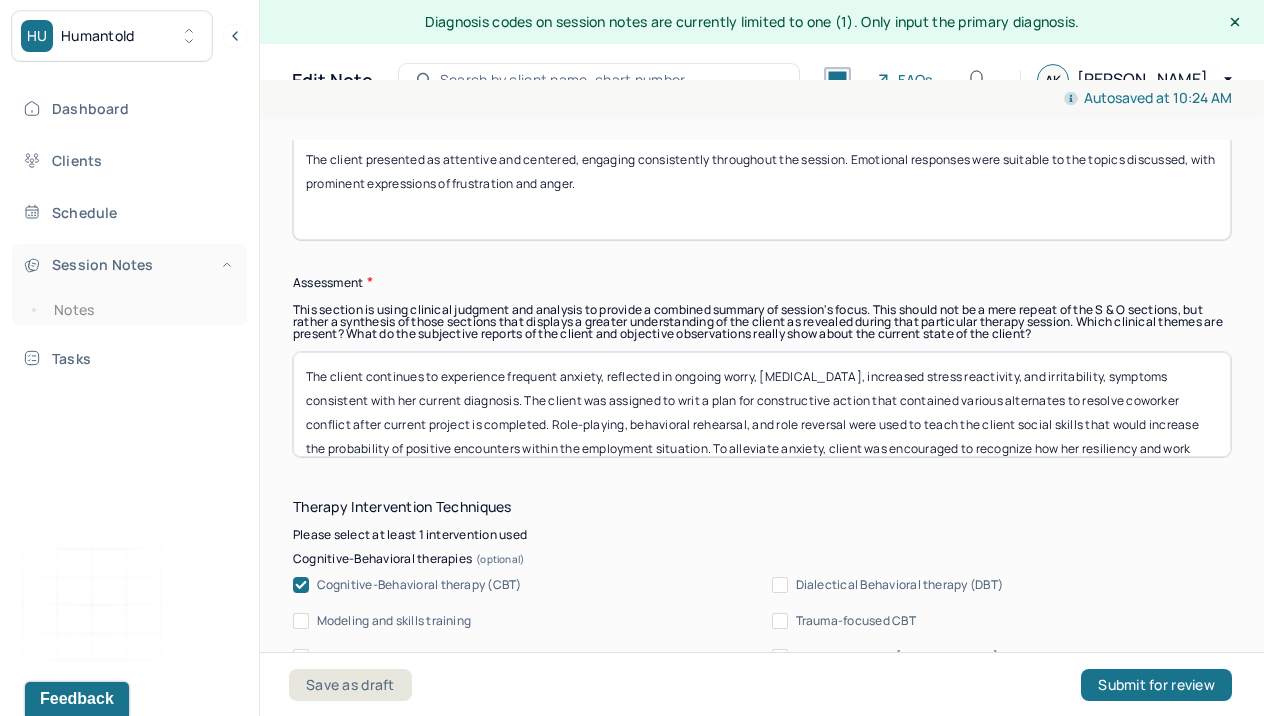 drag, startPoint x: 541, startPoint y: 434, endPoint x: 185, endPoint y: 245, distance: 403.05954 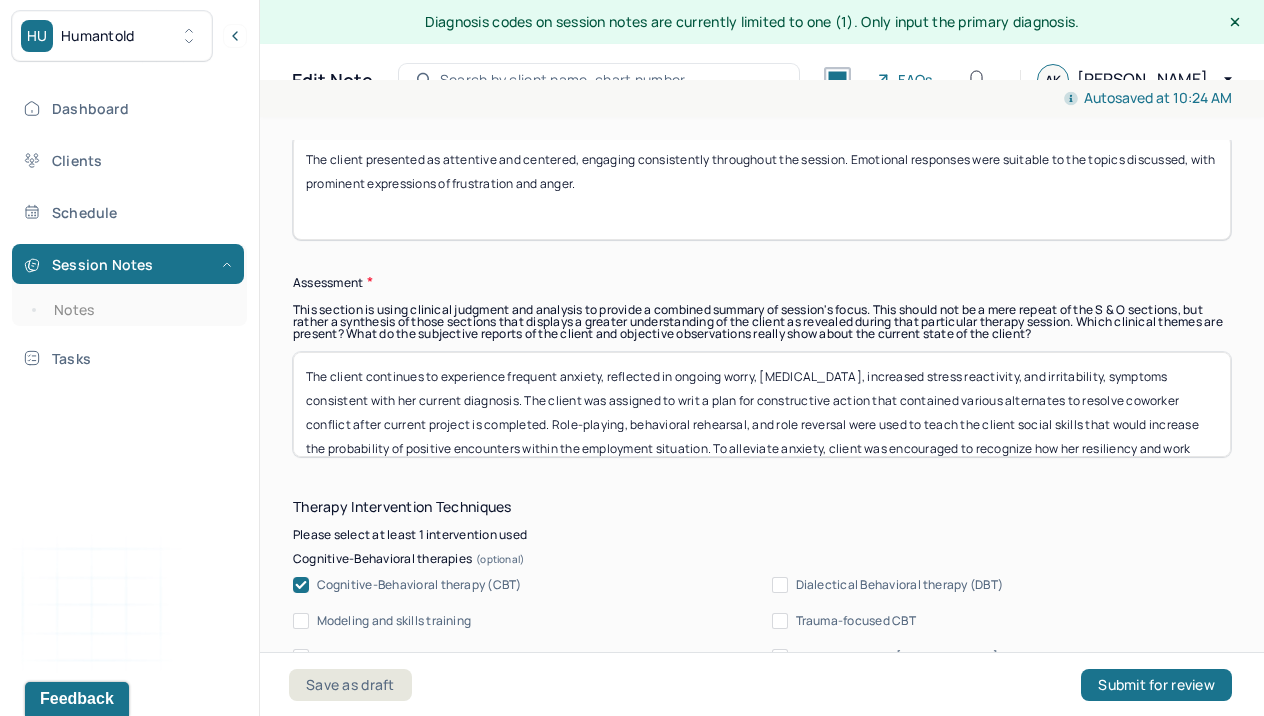 type on "The client continues to experience frequent anxiety, reflected in ongoing worry, [MEDICAL_DATA], increased stress reactivity, and irritability, symptoms consistent with her current diagnosis. The client was assigned to writ a plan for constructive action that contained various alternates to resolve coworker conflict after current project is completed. Role-playing, behavioral rehearsal, and role reversal were used to teach the client social skills that would increase the probability of positive encounters within the employment situation. To alleviate anxiety, client was encouraged to recognize how her resiliency and work ethic allows her to manage increased work demands." 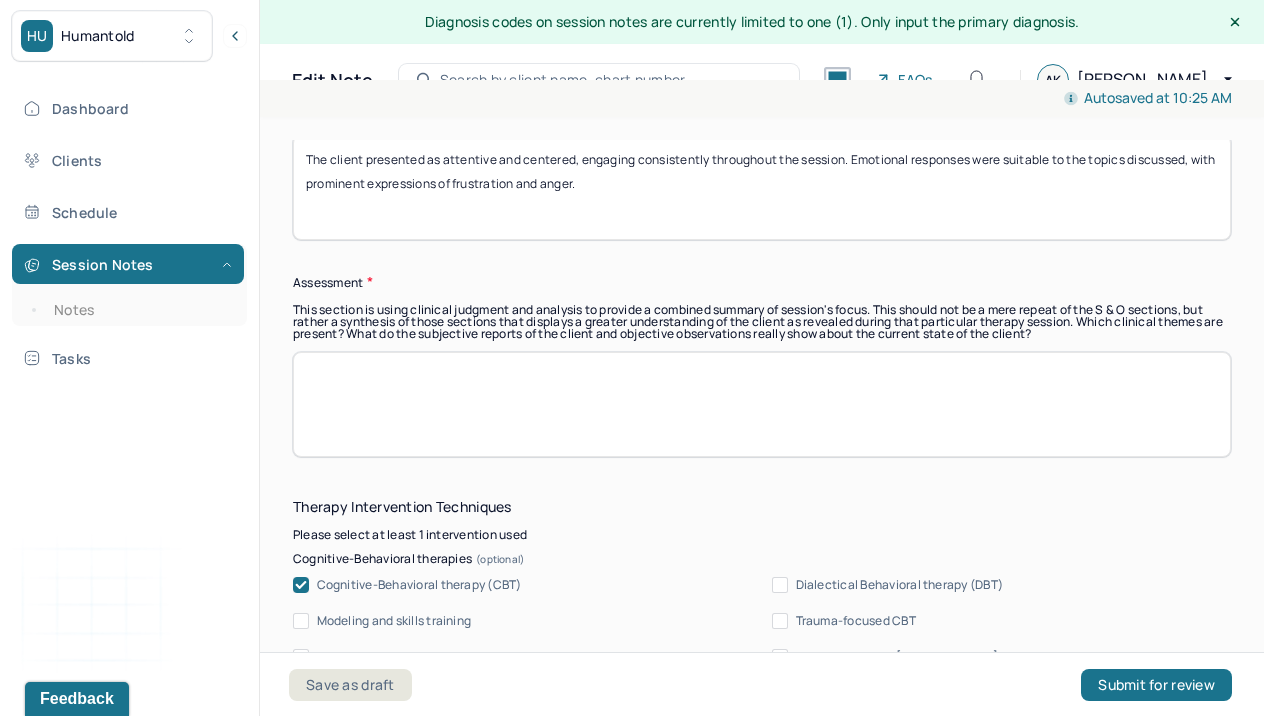 paste on "The client continues to experience persistent anxiety, characterized by chronic worry, [MEDICAL_DATA], heightened stress sensitivity, and irritability—symptoms aligned with her current diagnosis. She was tasked with drafting a constructive action plan outlining alternative approaches for resolving coworker conflict following the completion of her current project. Role-playing, behavioral rehearsal, and role reversal techniques were utilized to enhance her social skills and increase the likelihood of positive workplace interactions. To support anxiety reduction, the client was encouraged to recognize how her resilience and strong work ethic have enabled her to manage elevated job demands." 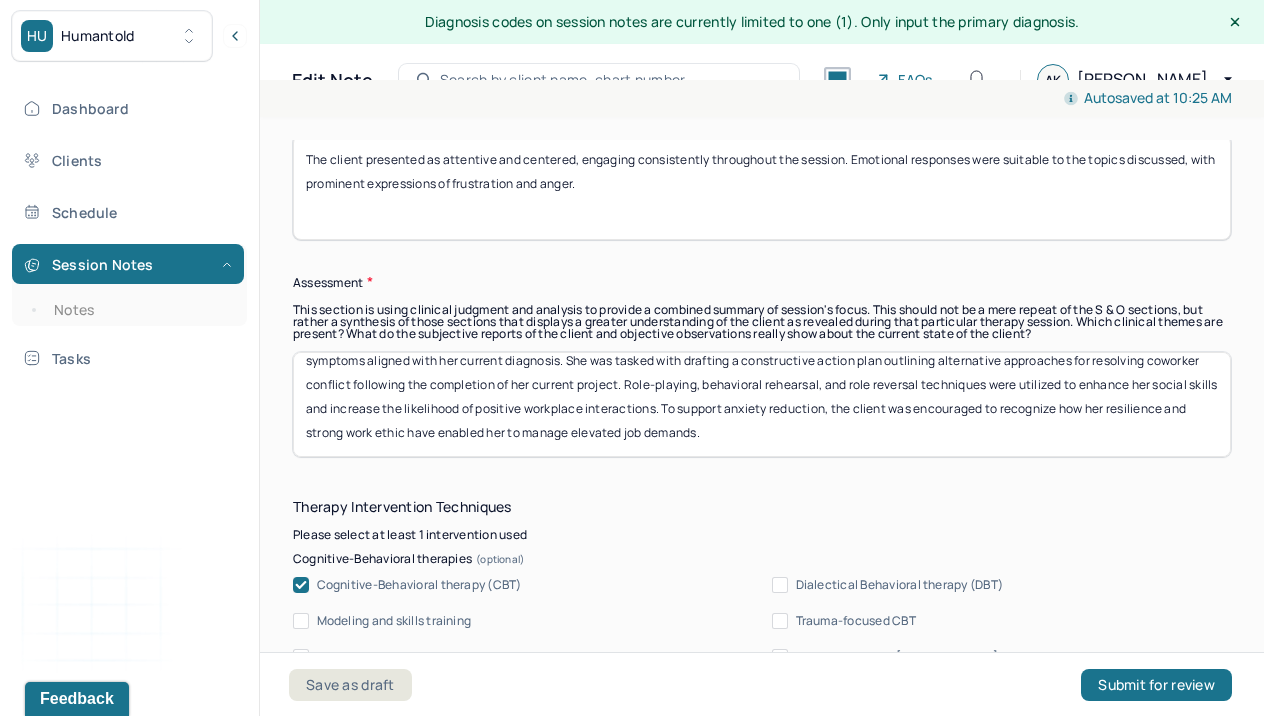 scroll, scrollTop: 0, scrollLeft: 0, axis: both 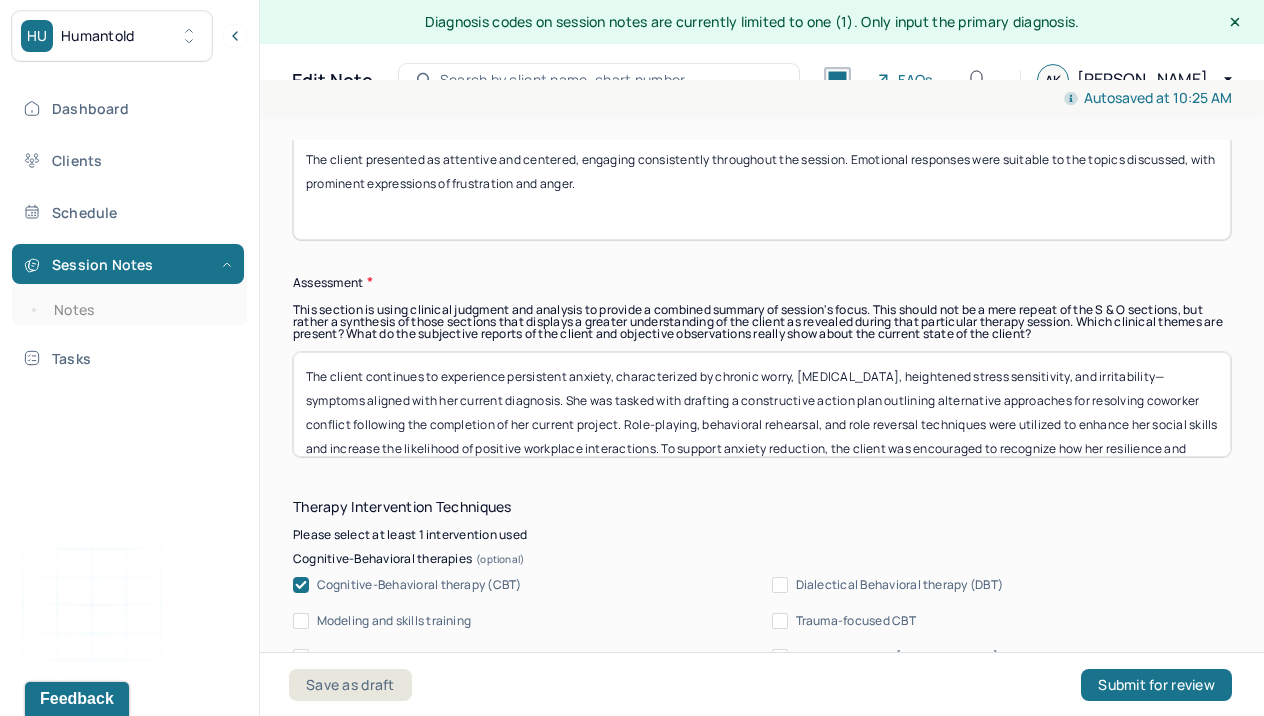 click on "The client continues to experience persistent anxiety, characterized by chronic worry, [MEDICAL_DATA], heightened stress sensitivity, and irritability—symptoms aligned with her current diagnosis. She was tasked with drafting a constructive action plan outlining alternative approaches for resolving coworker conflict following the completion of her current project. Role-playing, behavioral rehearsal, and role reversal techniques were utilized to enhance her social skills and increase the likelihood of positive workplace interactions. To support anxiety reduction, the client was encouraged to recognize how her resilience and strong work ethic have enabled her to manage elevated job demands." at bounding box center (762, 404) 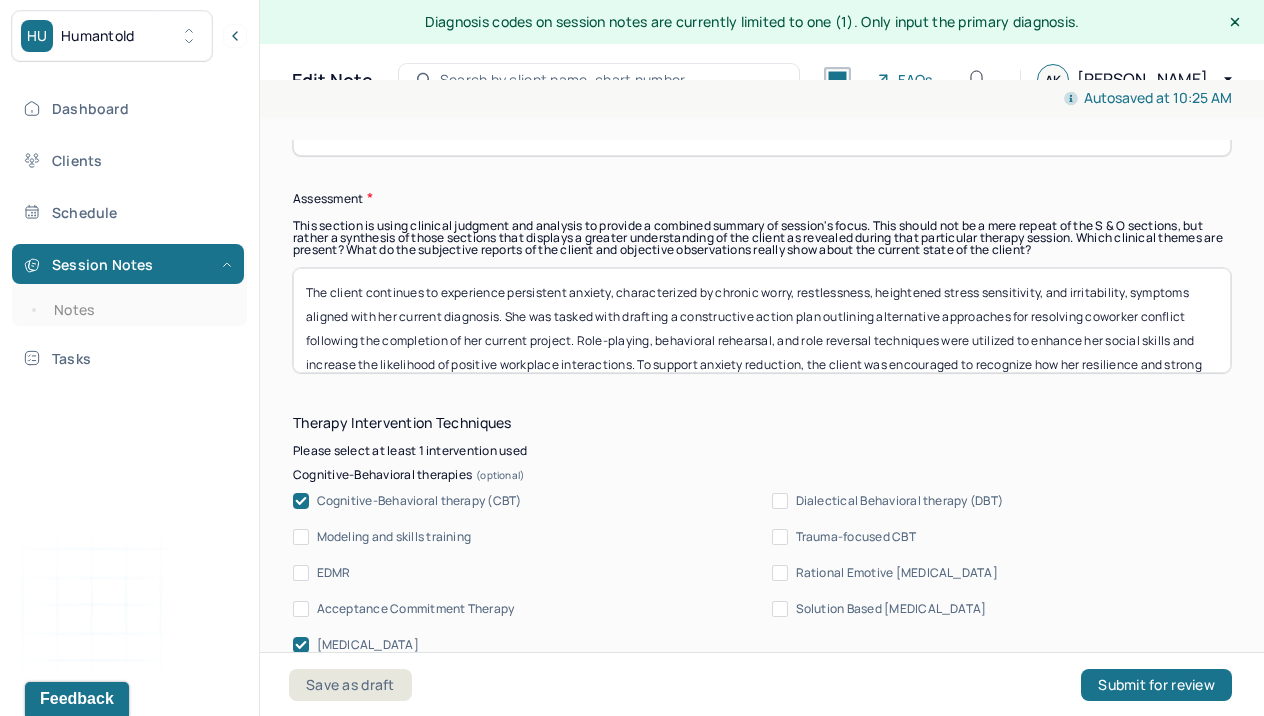 scroll, scrollTop: 1852, scrollLeft: 0, axis: vertical 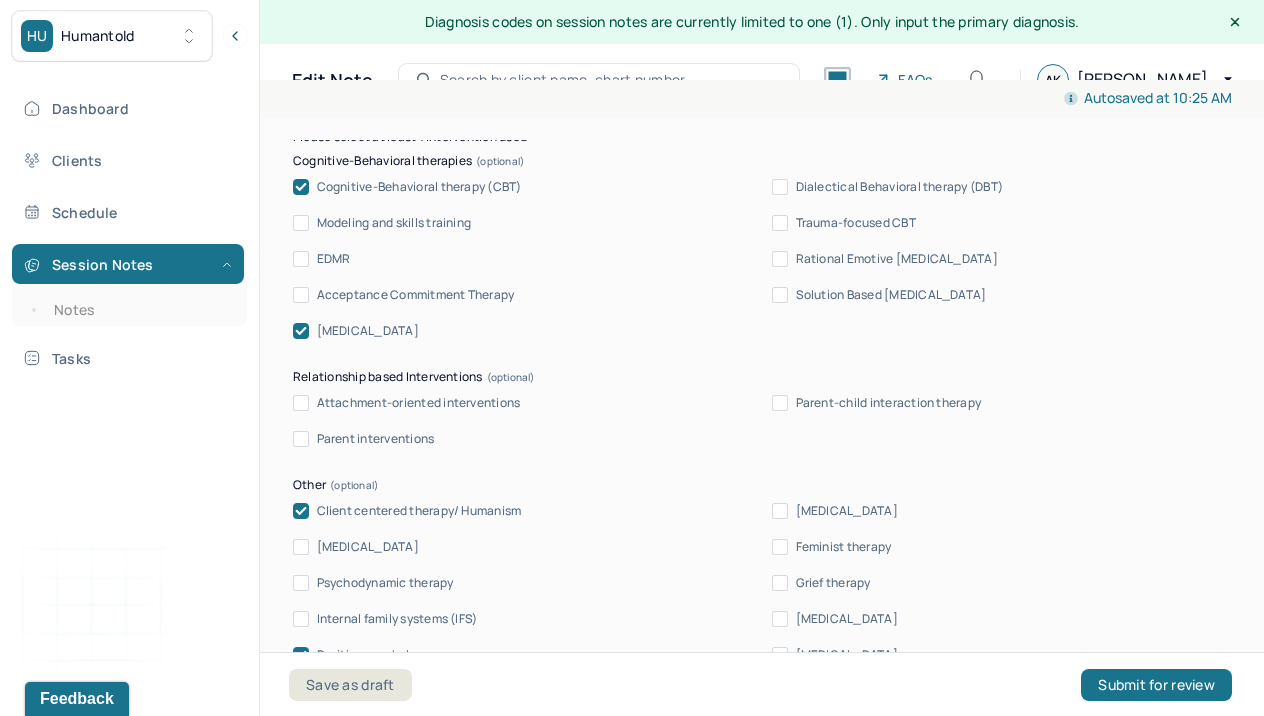 type on "The client continues to experience persistent anxiety, characterized by chronic worry, restlessness, heightened stress sensitivity, and irritability, symptoms aligned with her current diagnosis. She was tasked with drafting a constructive action plan outlining alternative approaches for resolving coworker conflict following the completion of her current project. Role-playing, behavioral rehearsal, and role reversal techniques were utilized to enhance her social skills and increase the likelihood of positive workplace interactions. To support anxiety reduction, the client was encouraged to recognize how her resilience and strong work ethic have enabled her to manage elevated job demands." 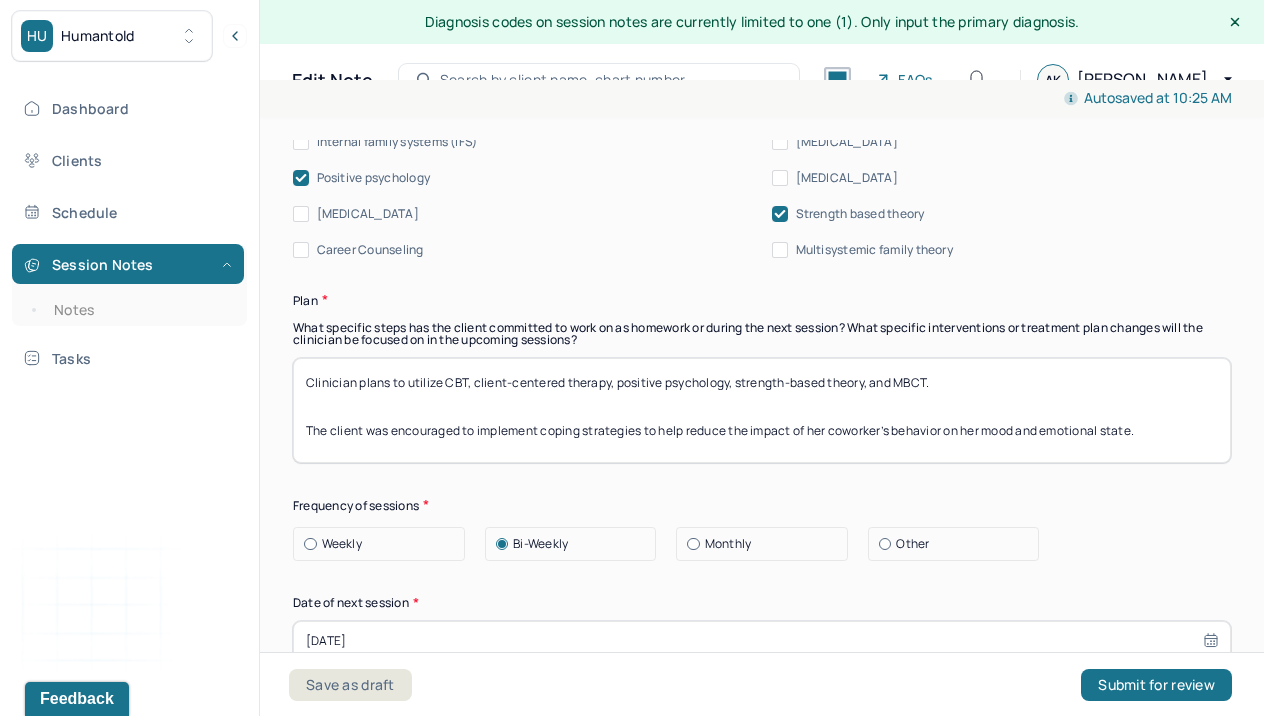 scroll, scrollTop: 2633, scrollLeft: 0, axis: vertical 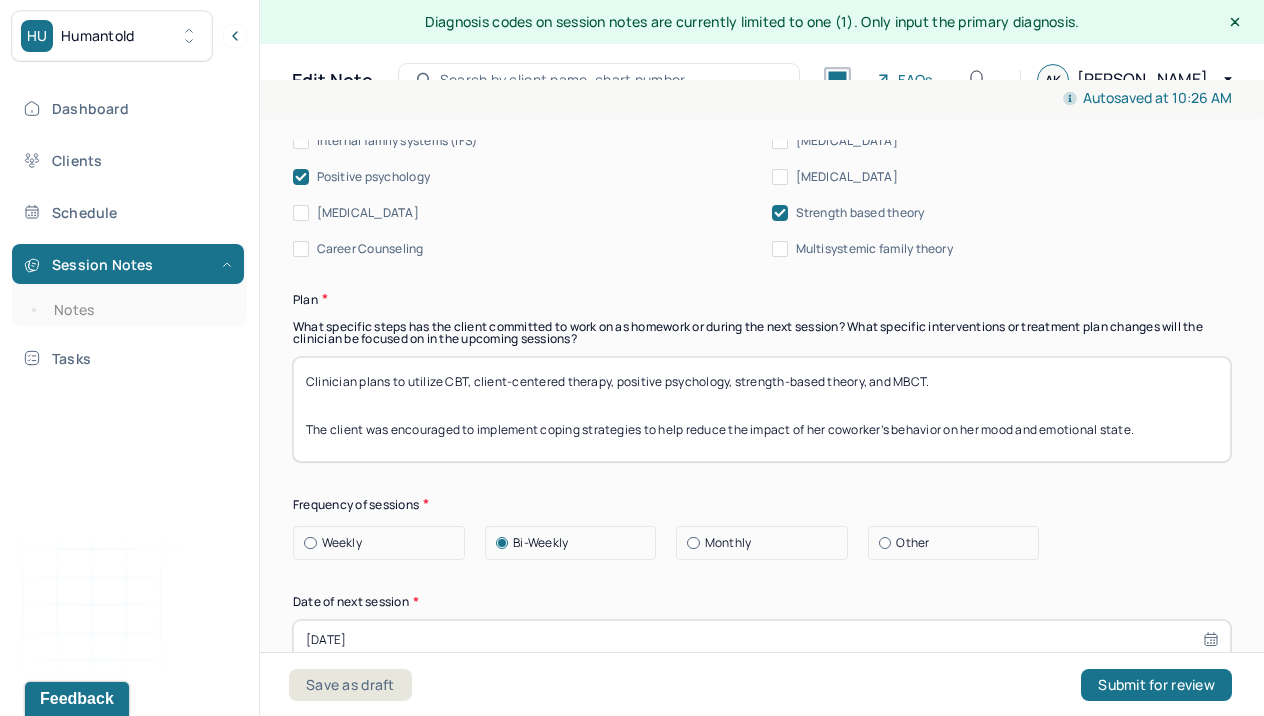 drag, startPoint x: 1150, startPoint y: 430, endPoint x: 476, endPoint y: 428, distance: 674.003 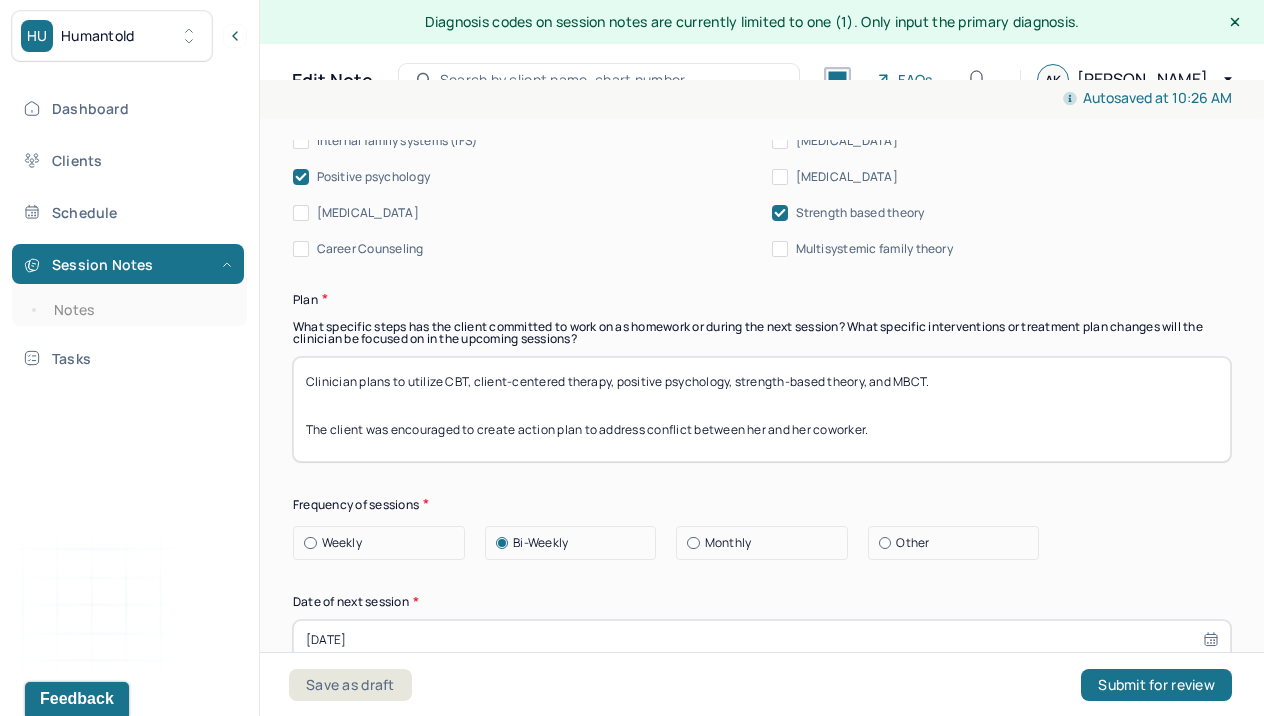 drag, startPoint x: 875, startPoint y: 425, endPoint x: 136, endPoint y: 411, distance: 739.1326 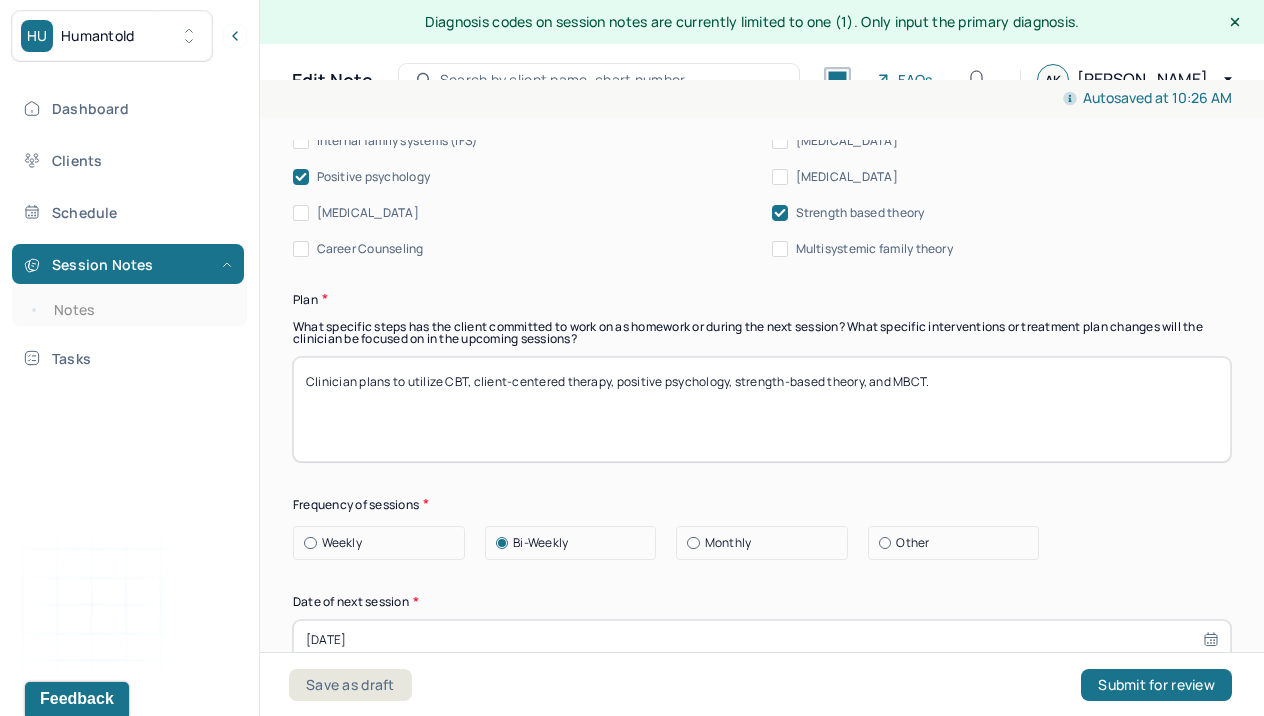 paste on "The client was encouraged to develop a structured action plan to address and navigate the ongoing conflict with her coworker." 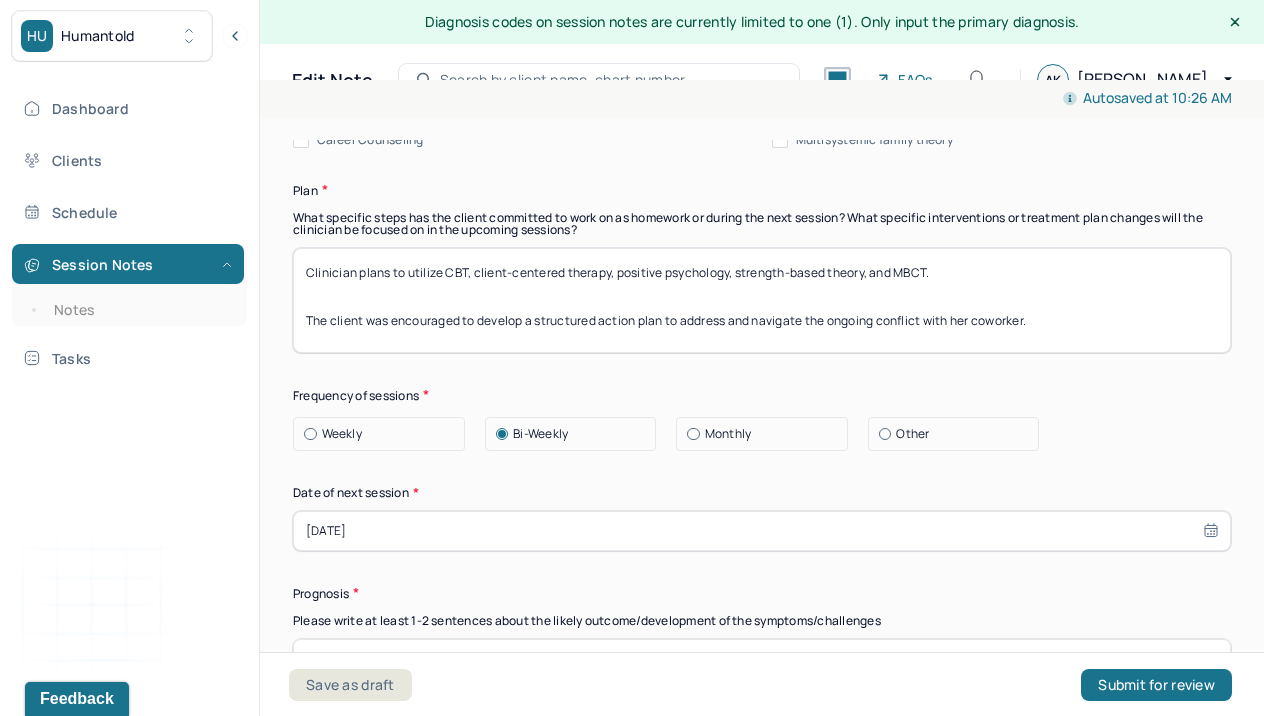 scroll, scrollTop: 2774, scrollLeft: 0, axis: vertical 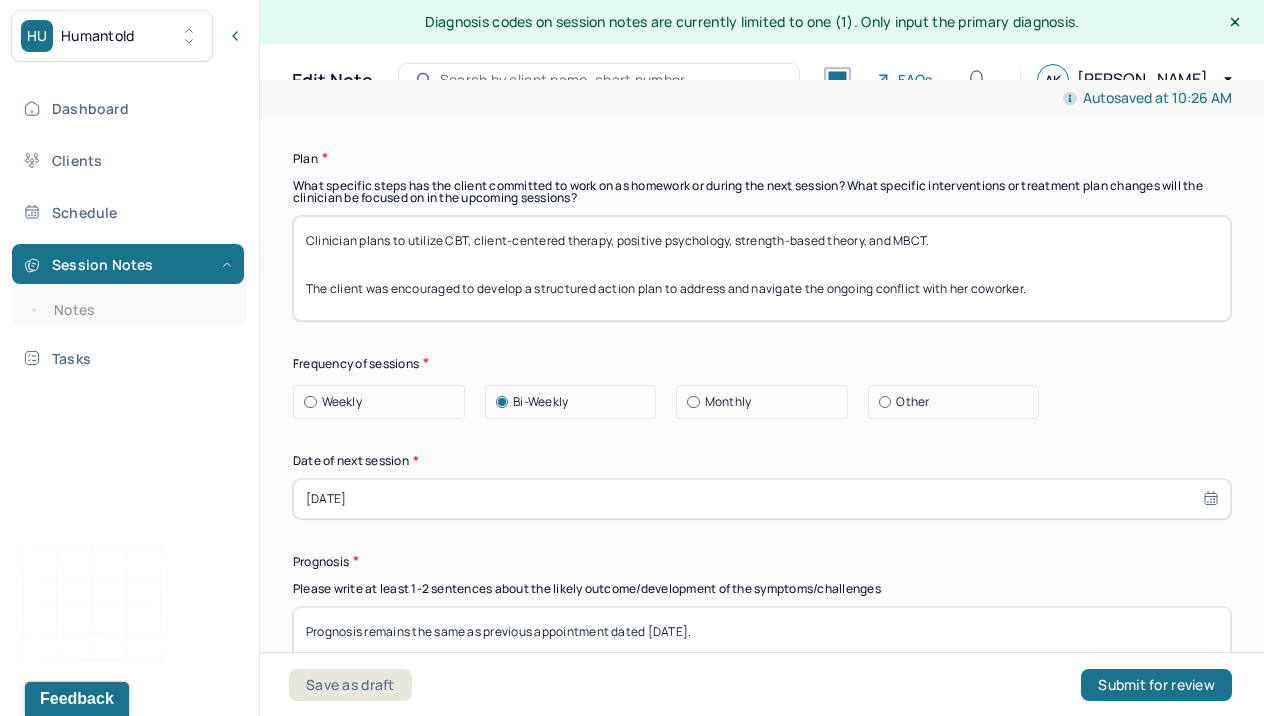 type on "Clinician plans to utilize CBT, client-centered therapy, positive psychology, strength-based theory, and MBCT.
The client was encouraged to develop a structured action plan to address and navigate the ongoing conflict with her coworker." 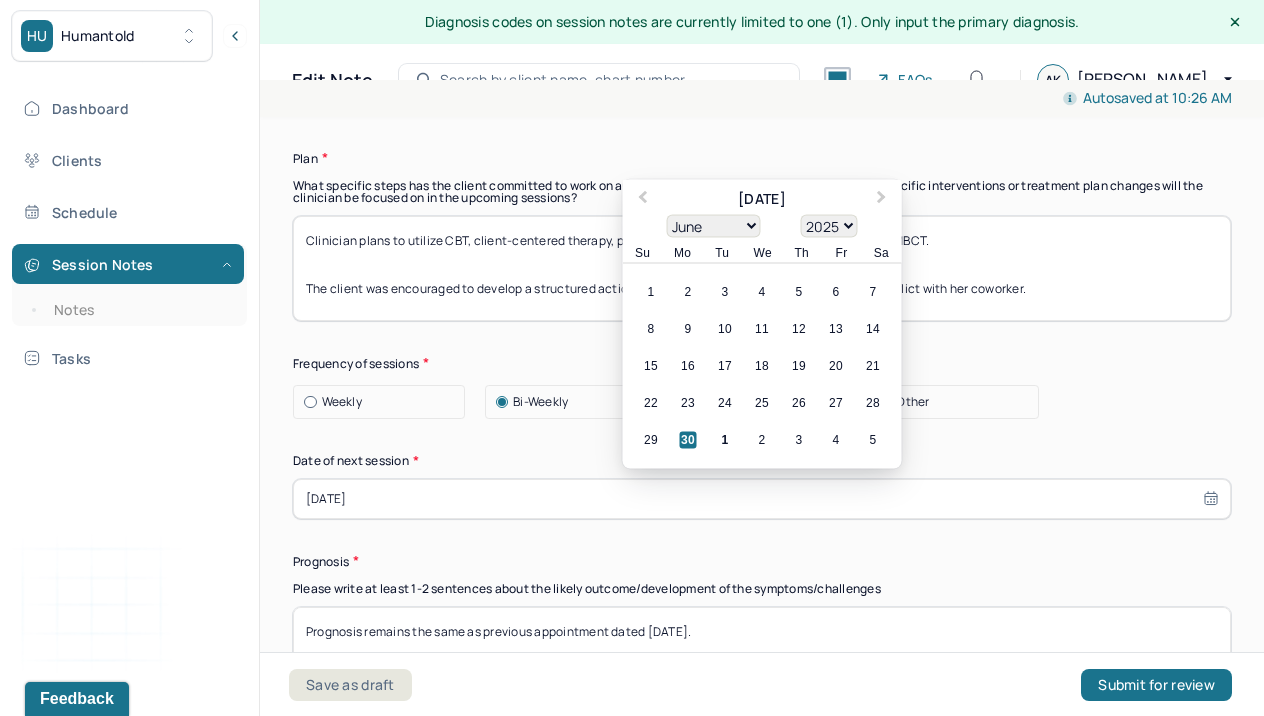 click on "[DATE]" at bounding box center (762, 499) 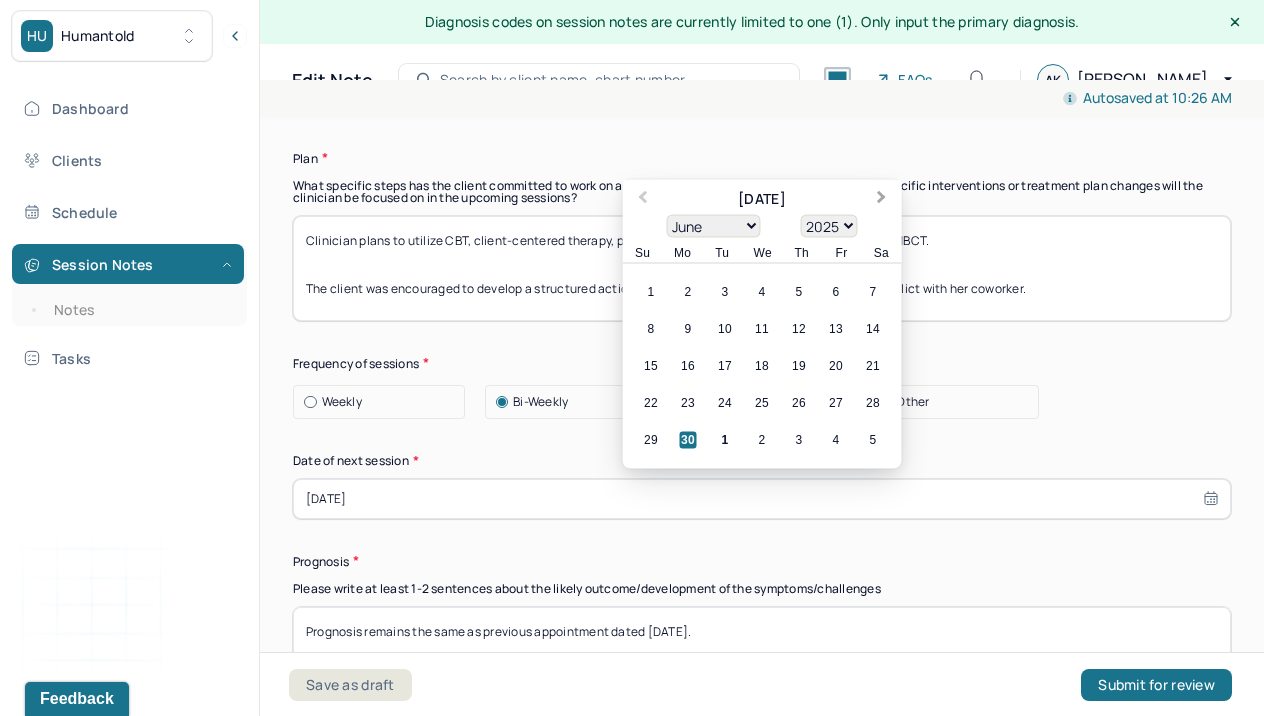 click on "Next Month" at bounding box center [884, 200] 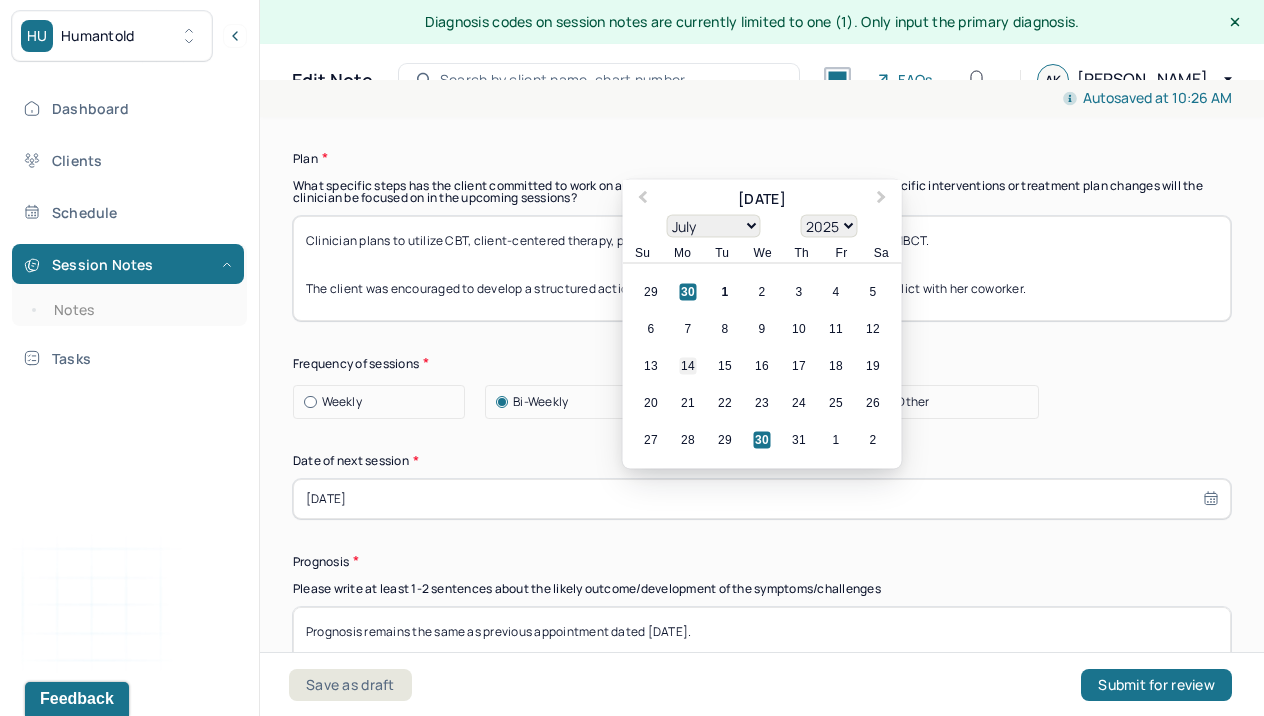 click on "14" at bounding box center [688, 365] 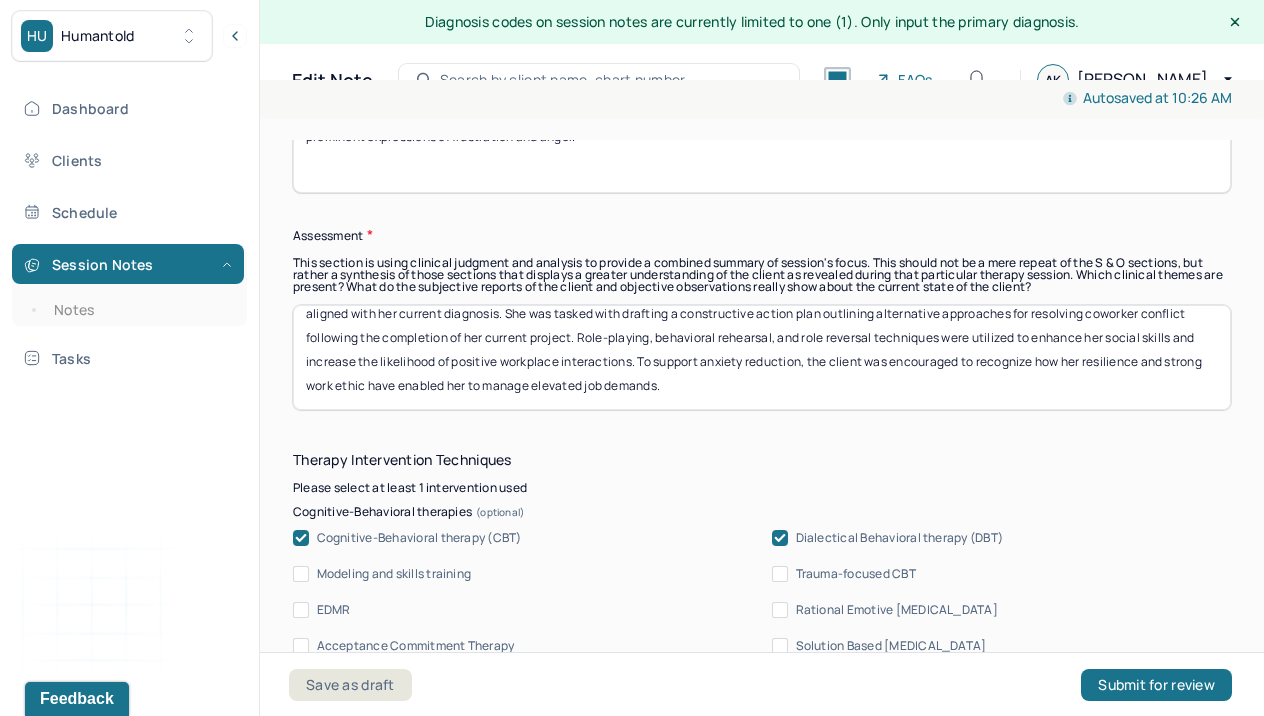 scroll, scrollTop: 1669, scrollLeft: 0, axis: vertical 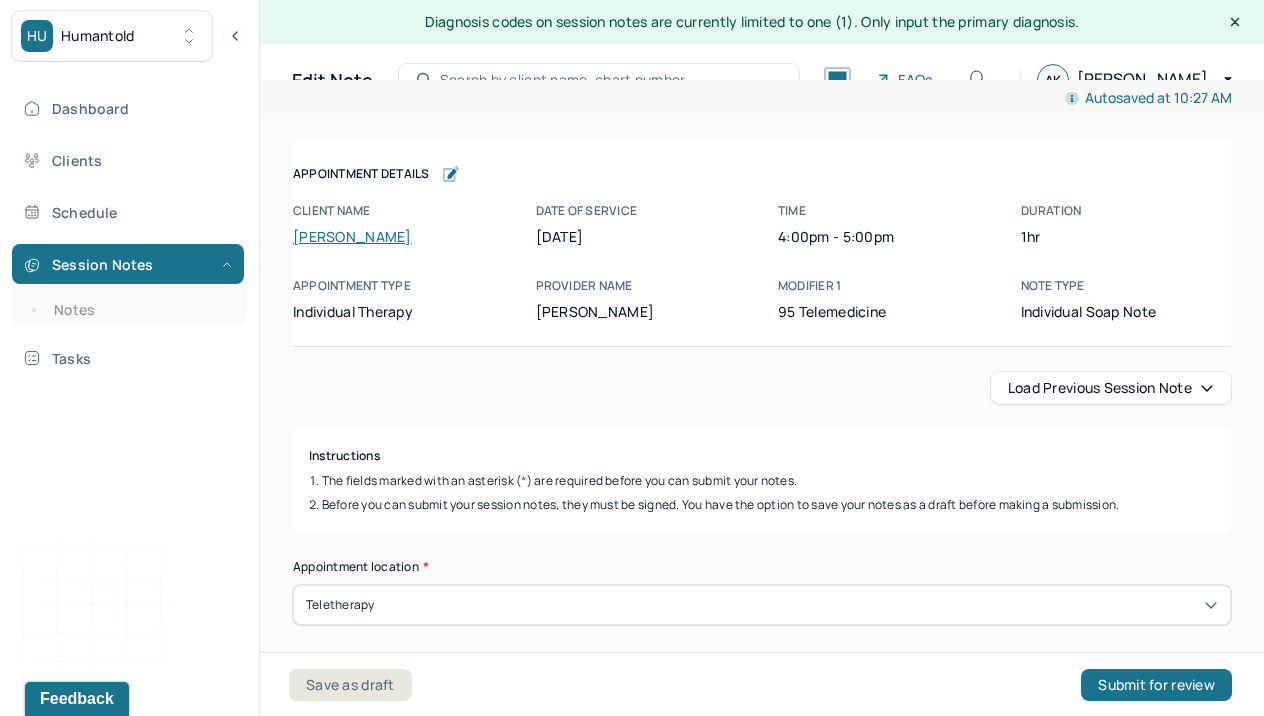 click on "Load previous session note" at bounding box center [1111, 388] 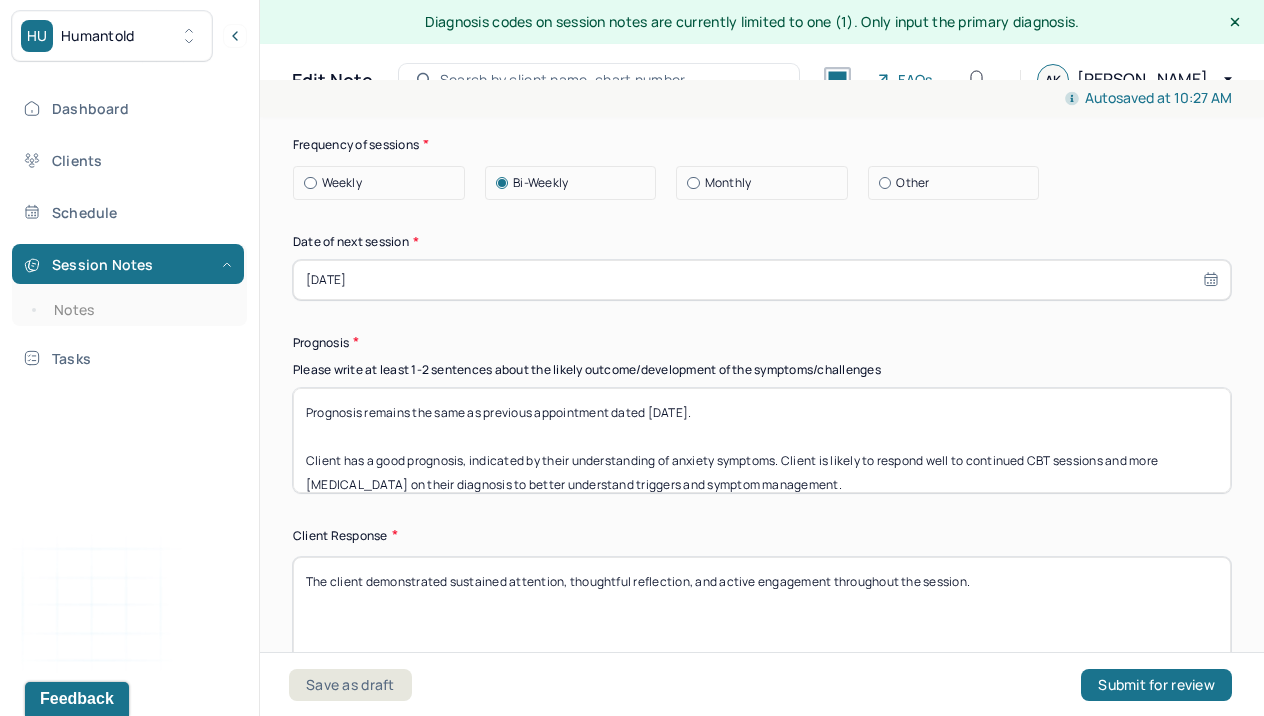 scroll, scrollTop: 3020, scrollLeft: 0, axis: vertical 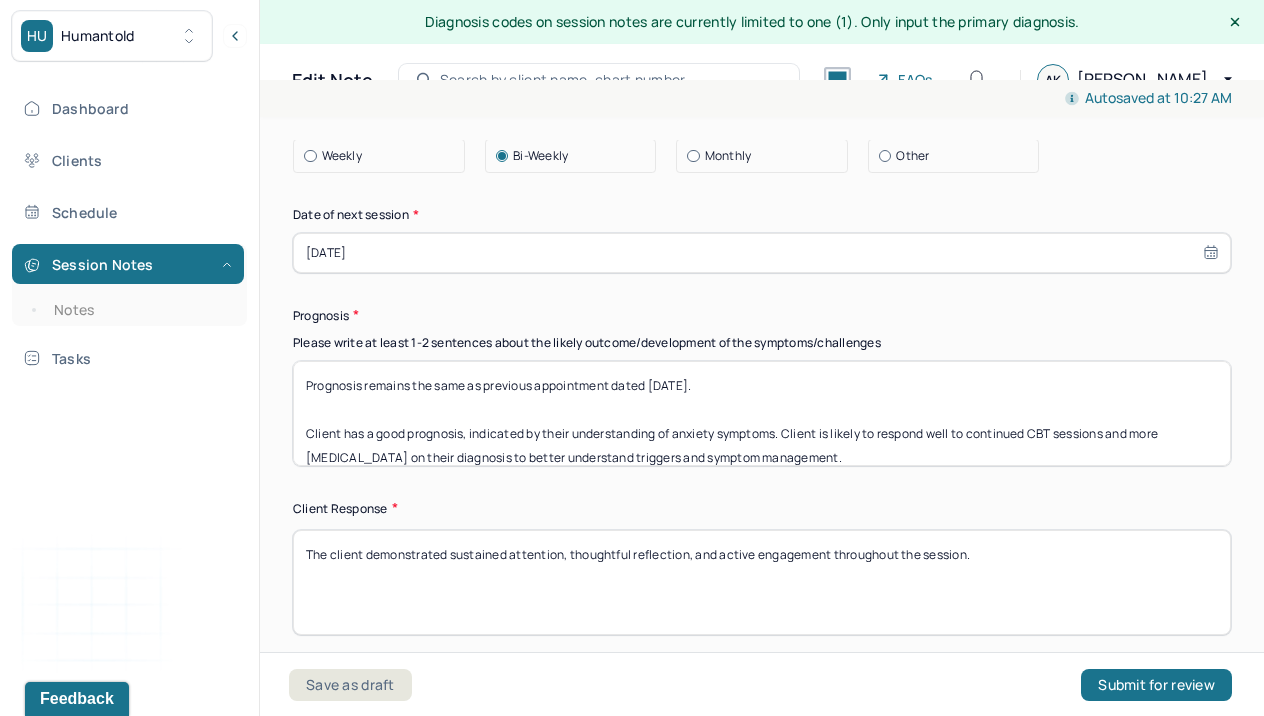 click on "Prognosis remains the same as previous appointment dated [DATE].
Client has a good prognosis, indicated by their understanding of anxiety symptoms. Client is likely to respond well to continued CBT sessions and more [MEDICAL_DATA] on their diagnosis to better understand triggers and symptom management." at bounding box center (762, 413) 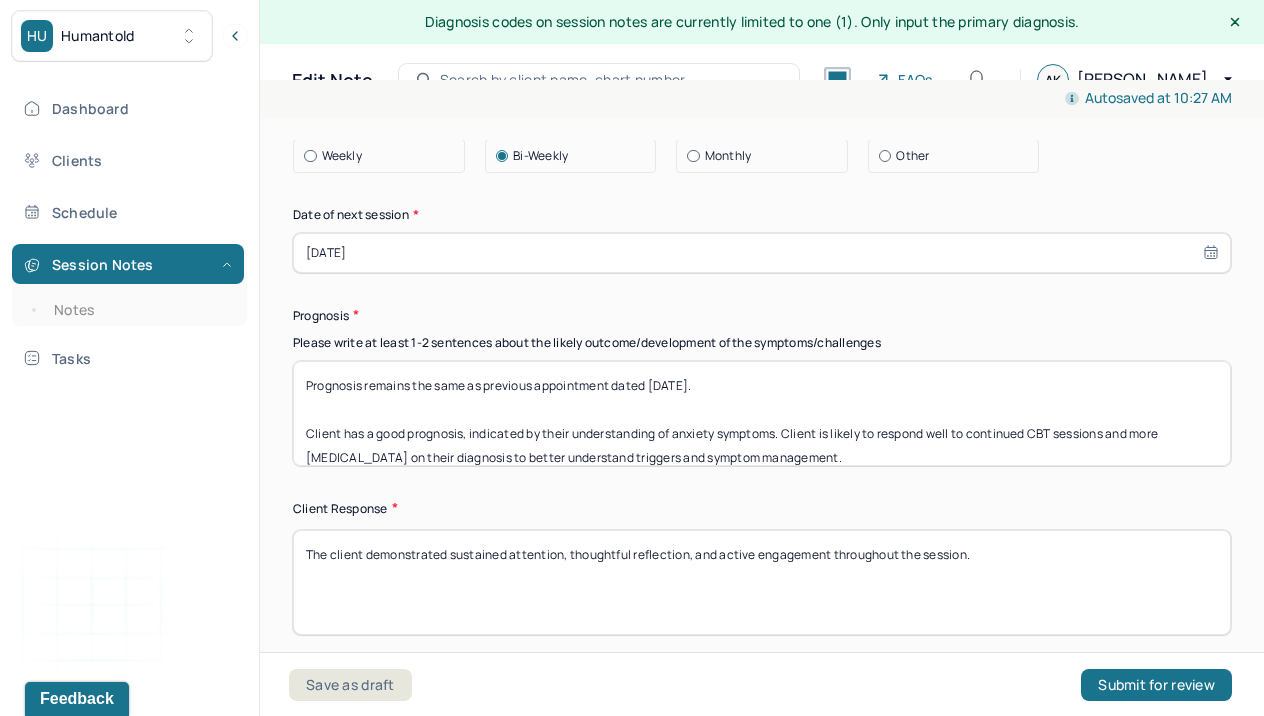 drag, startPoint x: 1007, startPoint y: 552, endPoint x: 242, endPoint y: 538, distance: 765.1281 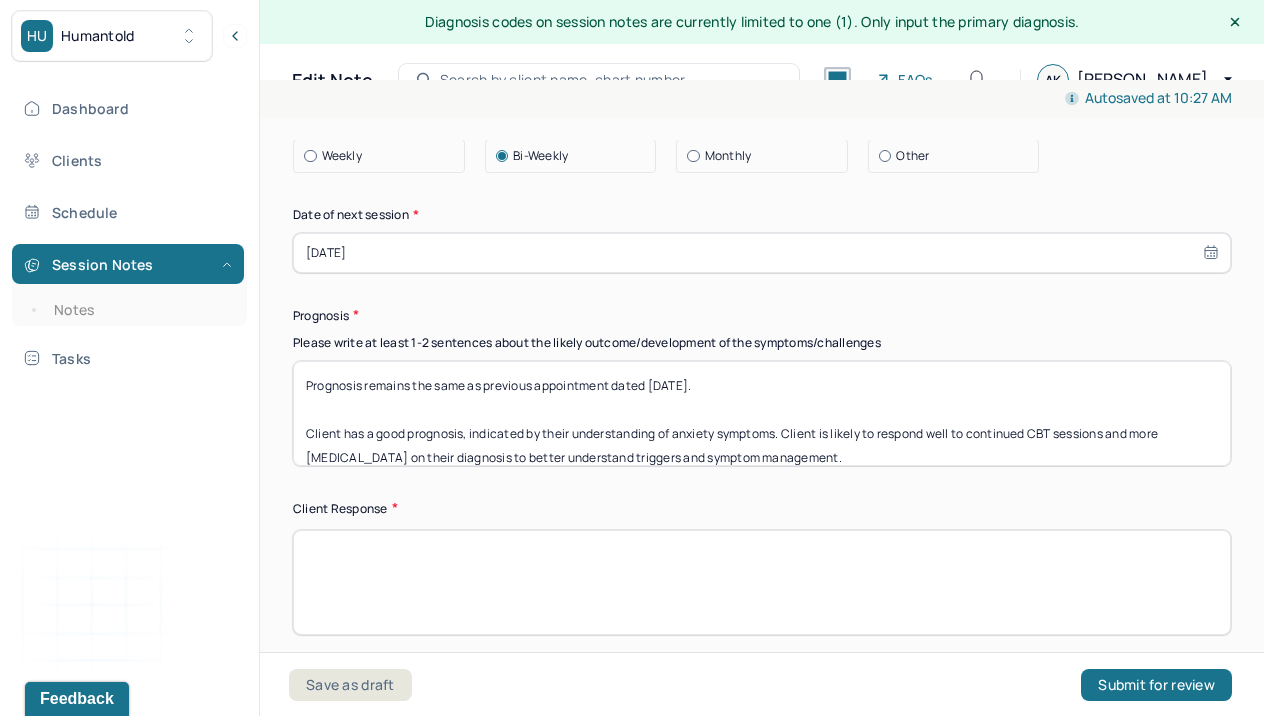 paste on "The client showed continuous concentration, meaningful participation, and demonstrated a high level of introspection during the session." 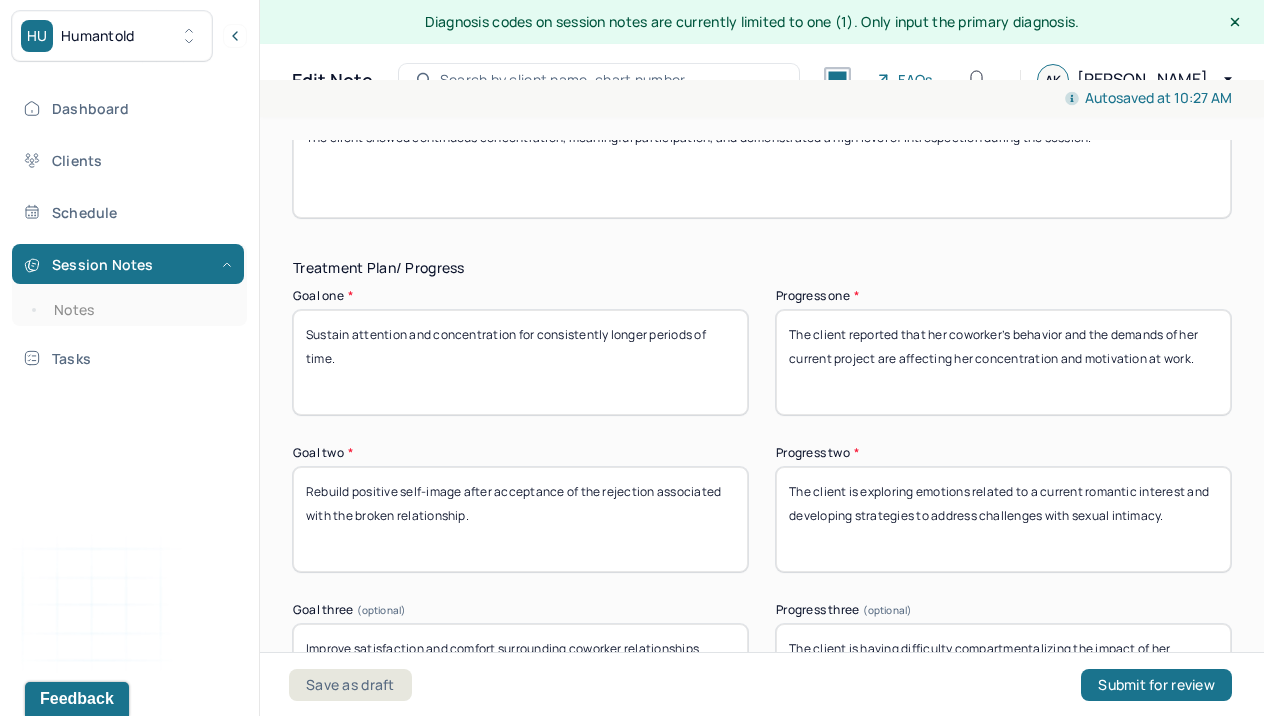 scroll, scrollTop: 3464, scrollLeft: 0, axis: vertical 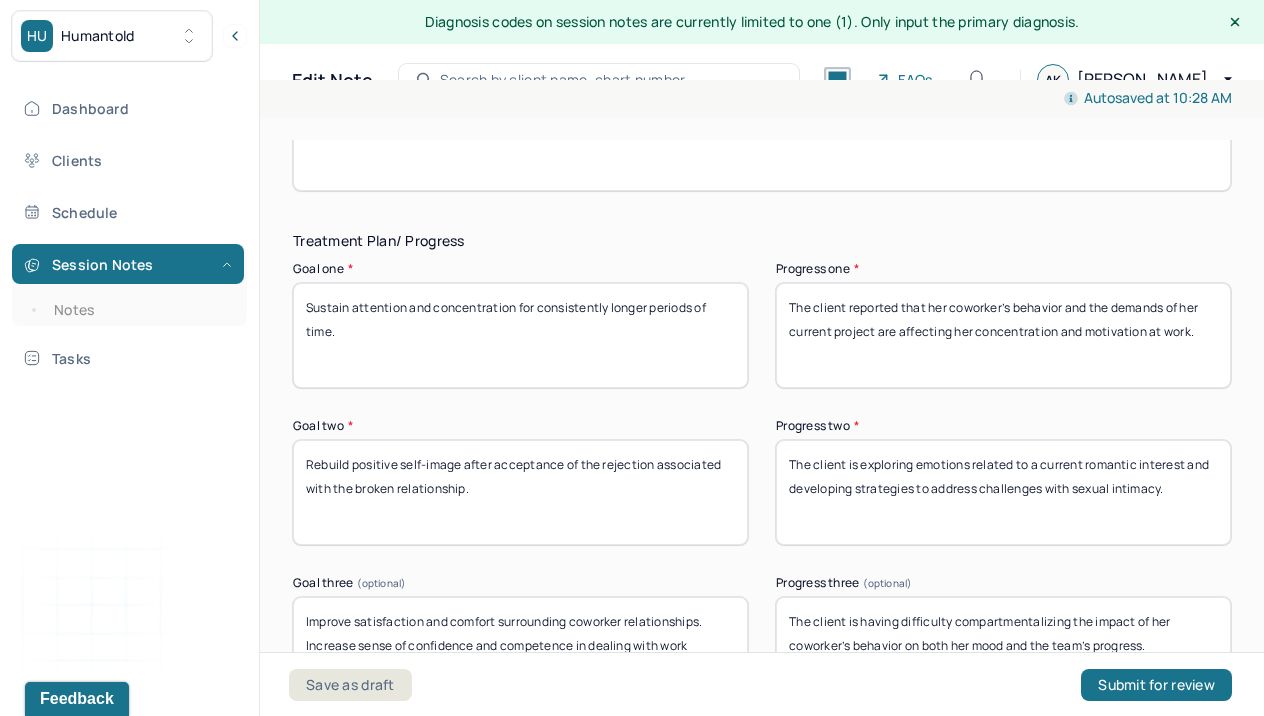 type on "The client showed continuous concentration, meaningful participation, and demonstrated a high level of introspection during the session." 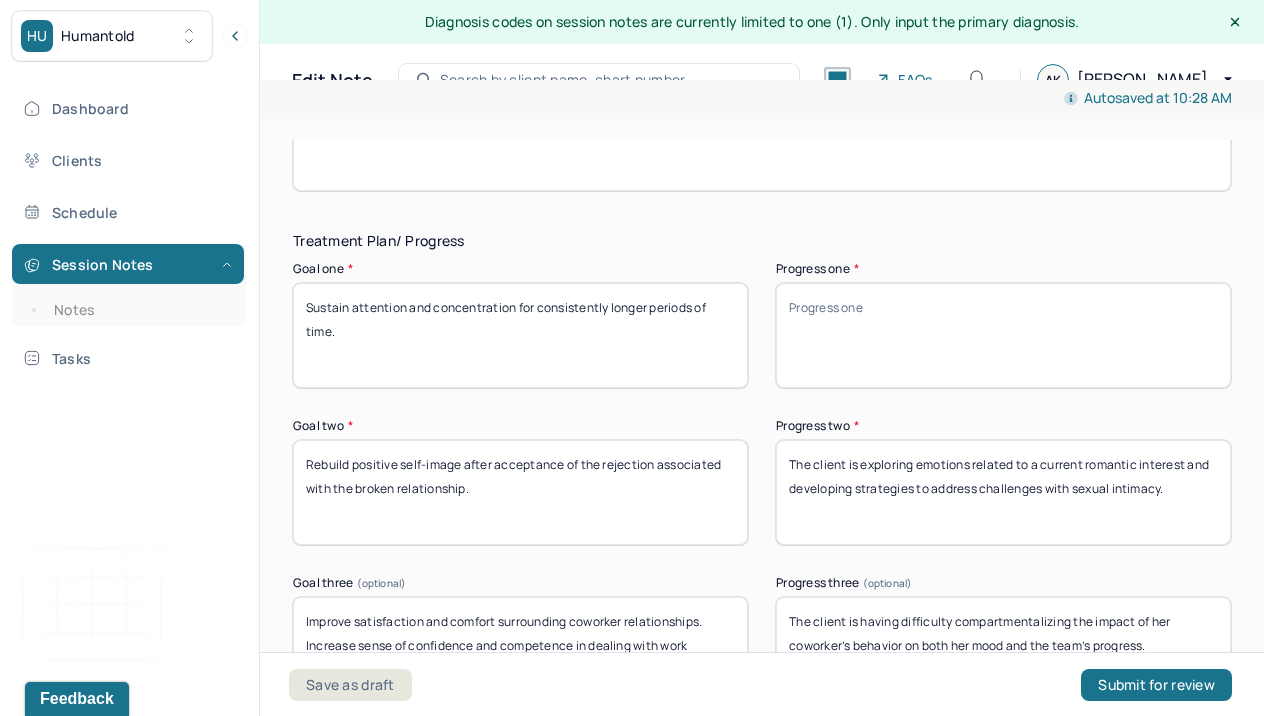 type 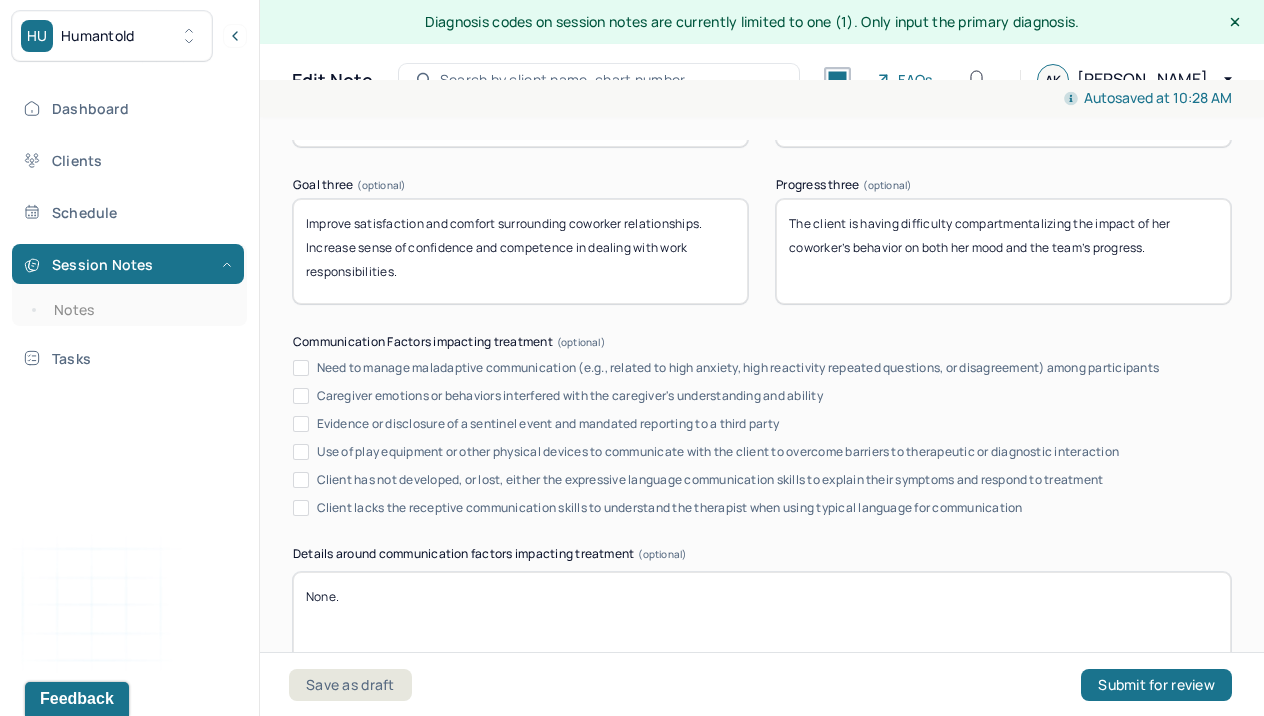 scroll, scrollTop: 3925, scrollLeft: 0, axis: vertical 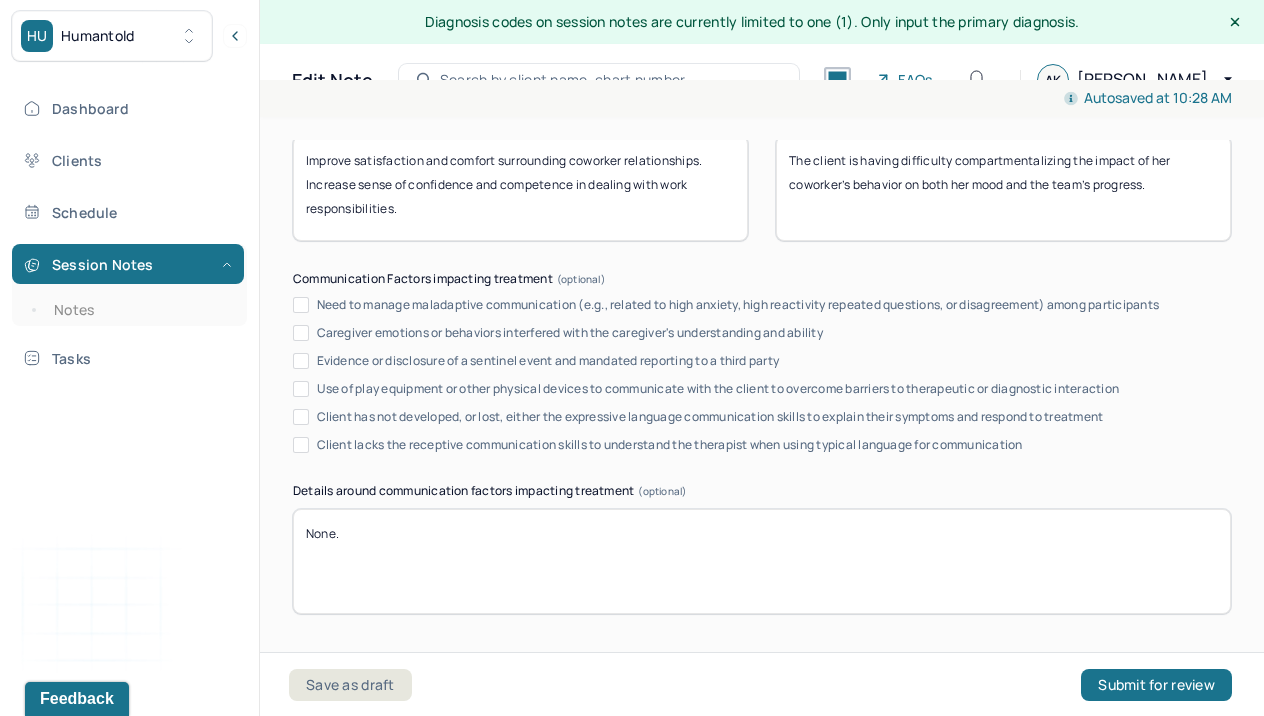 type 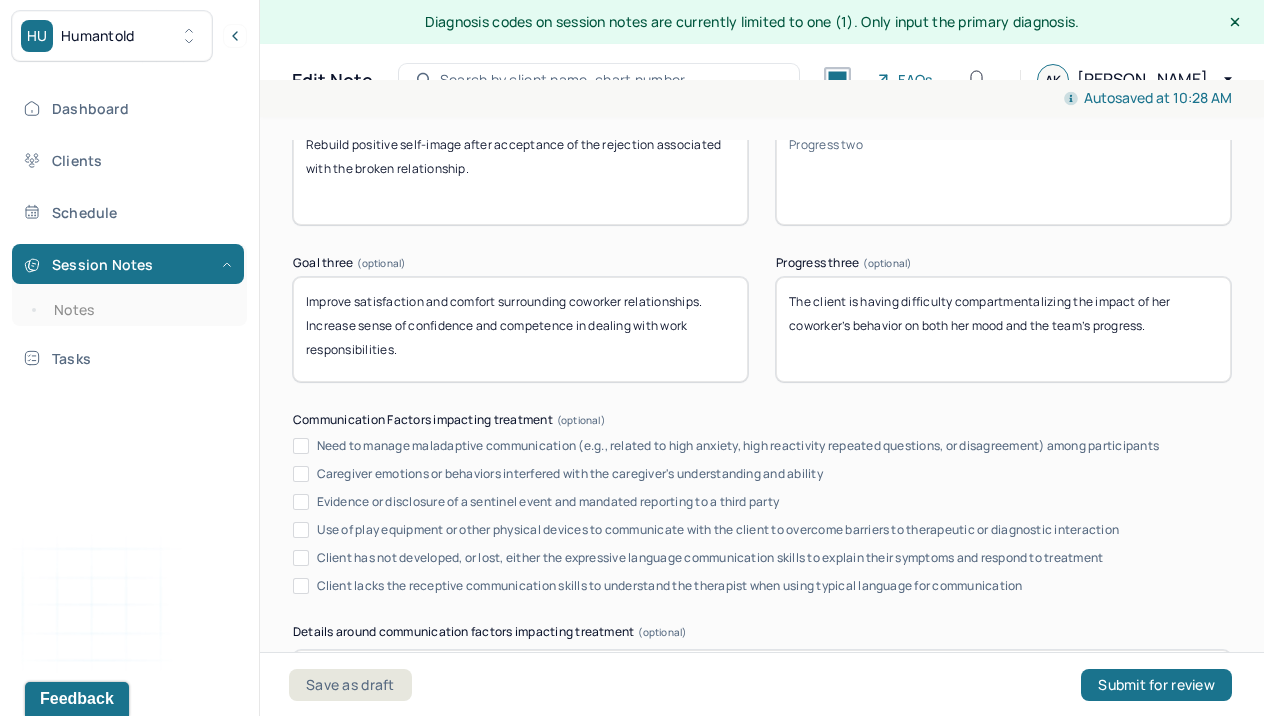 drag, startPoint x: 1105, startPoint y: 183, endPoint x: 707, endPoint y: 115, distance: 403.76727 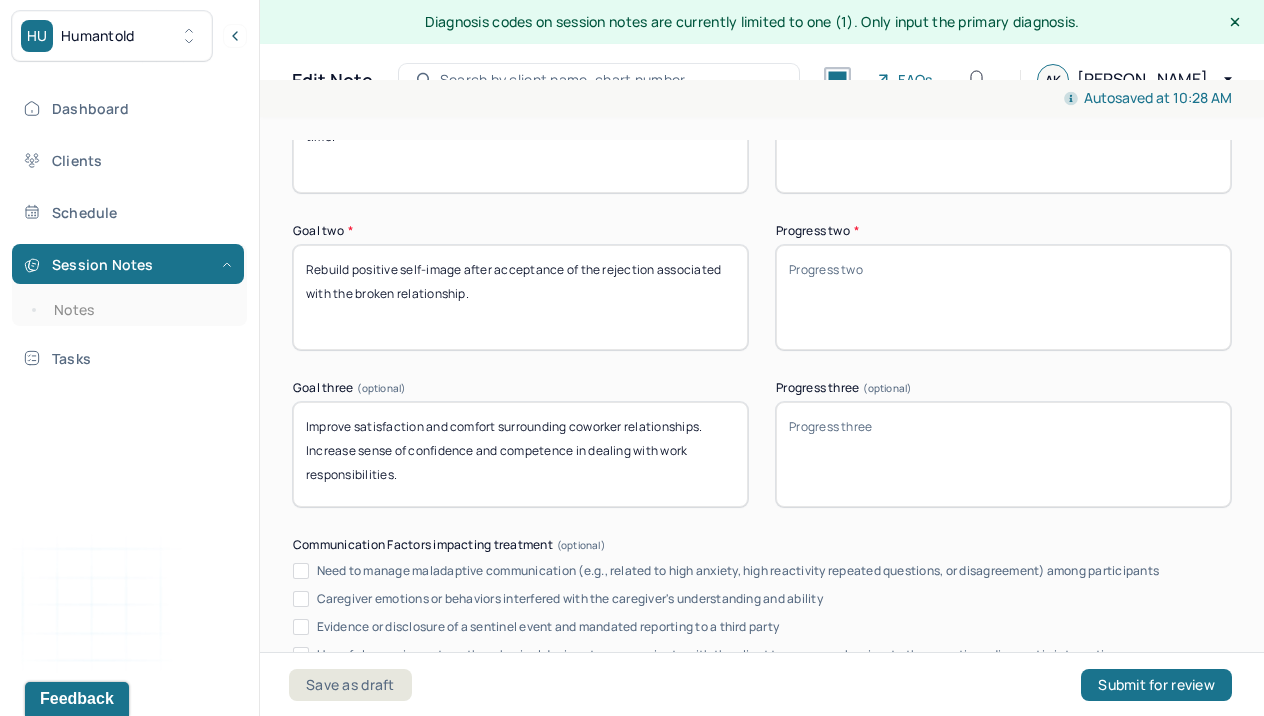 scroll, scrollTop: 4123, scrollLeft: 0, axis: vertical 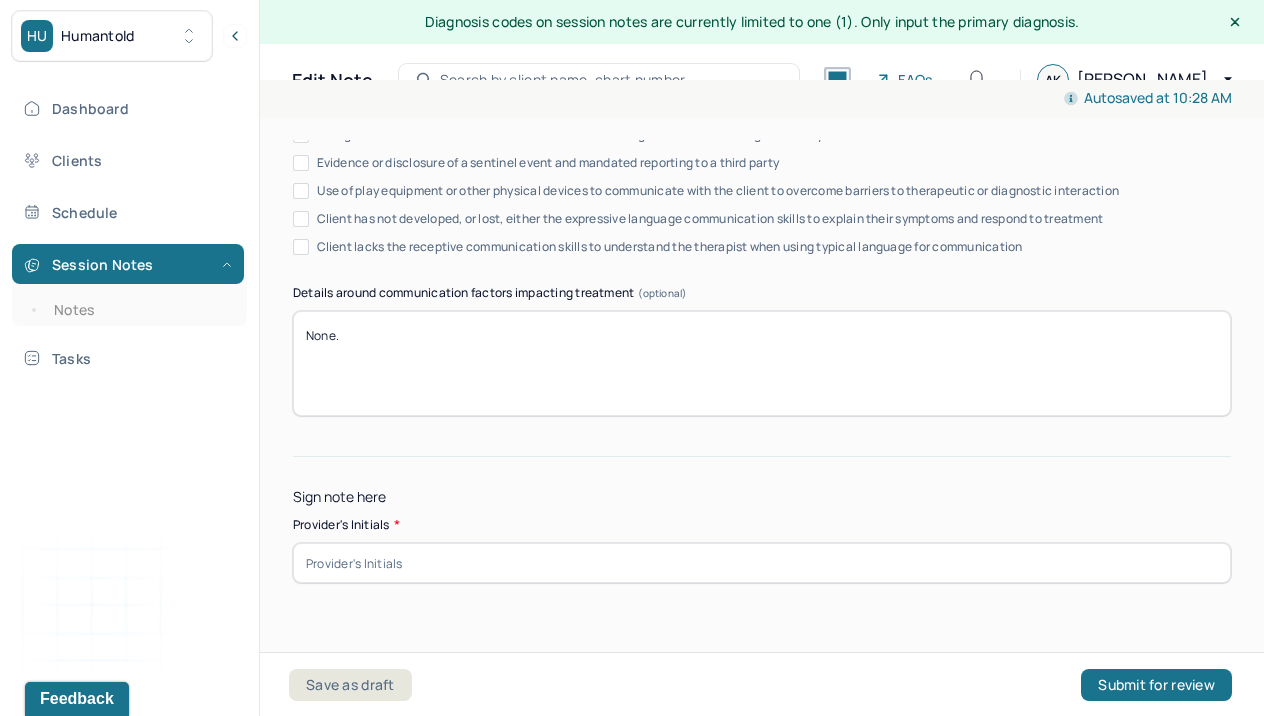 type 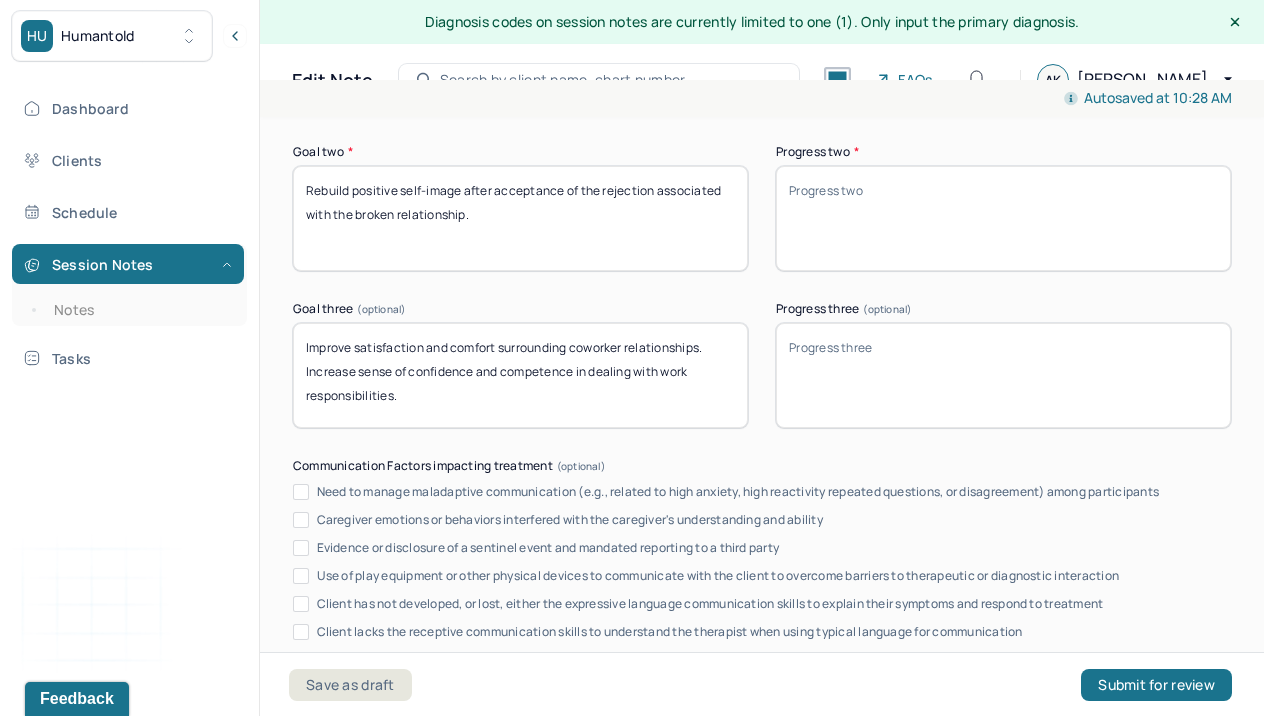scroll, scrollTop: 3719, scrollLeft: 0, axis: vertical 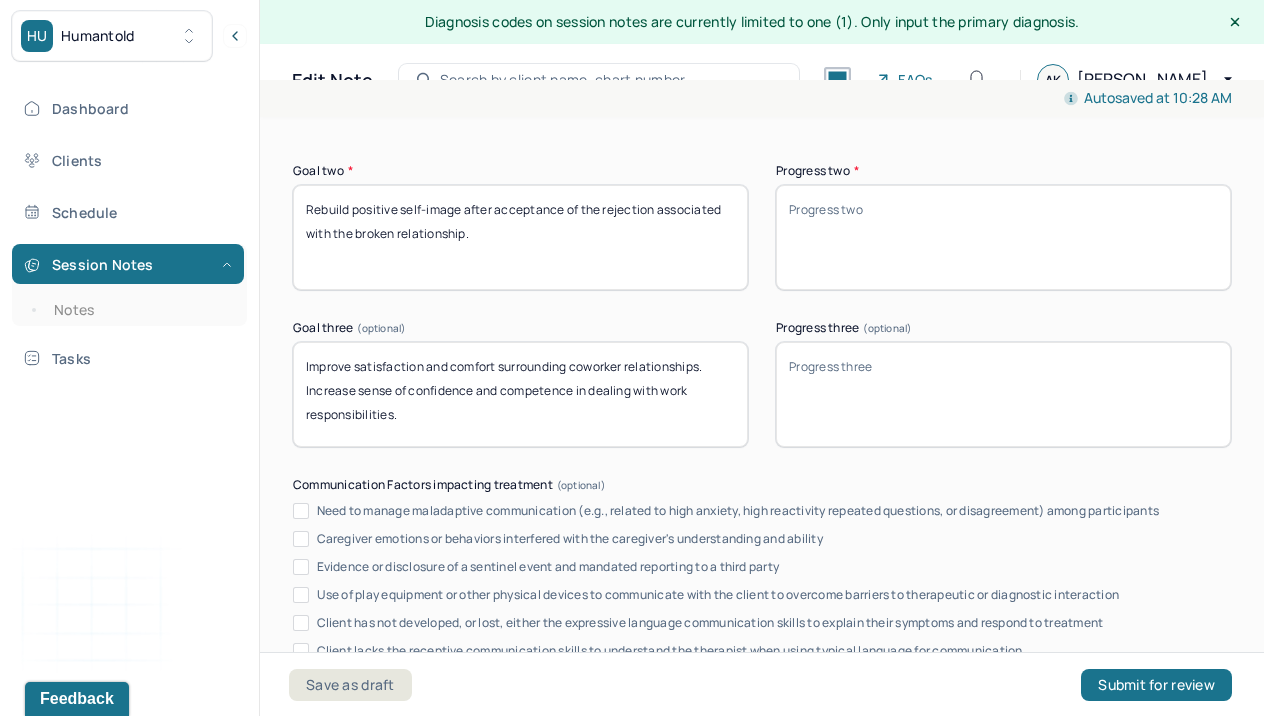 type on "ALK" 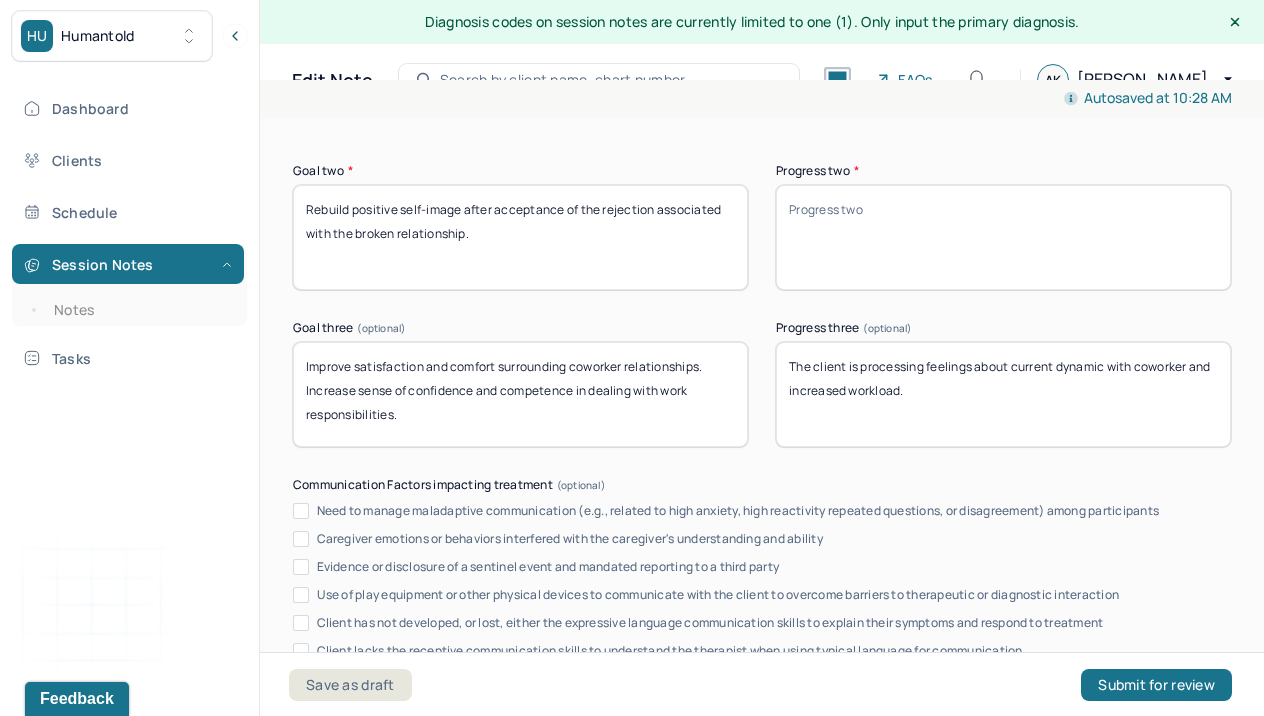 drag, startPoint x: 972, startPoint y: 385, endPoint x: 690, endPoint y: 305, distance: 293.12796 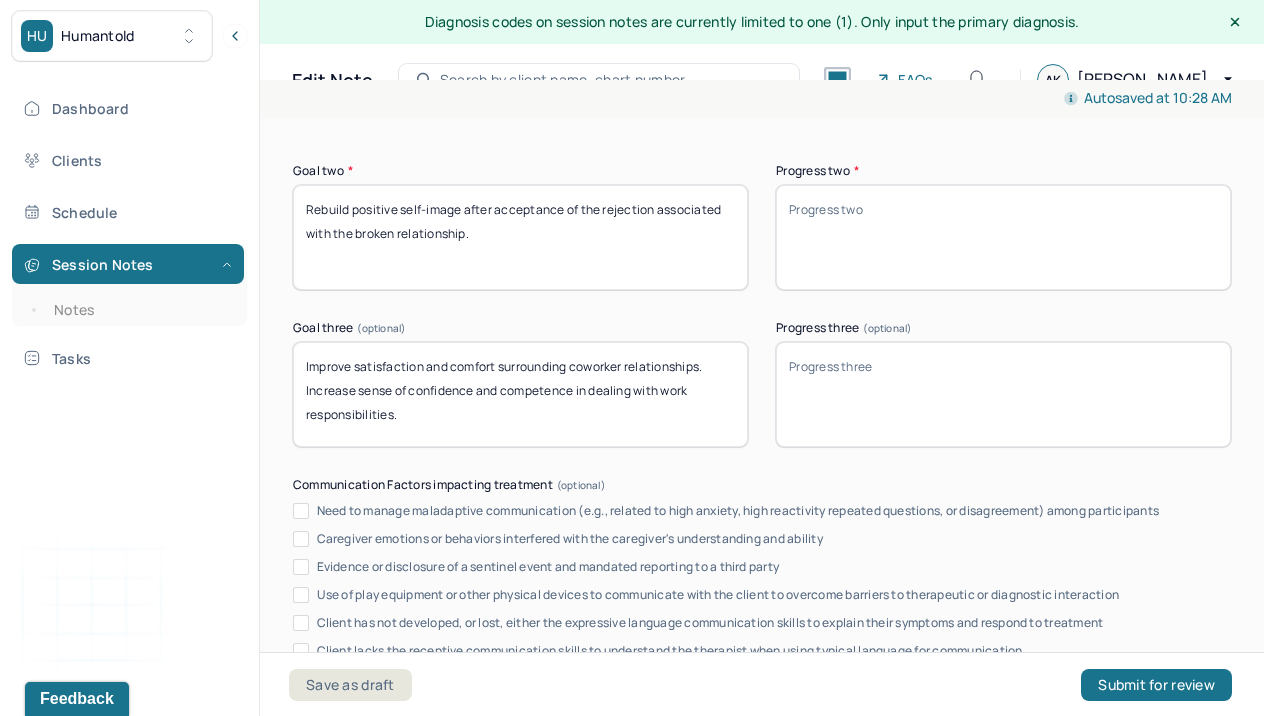 paste on "The client is exploring emotions related to her current relationship with a coworker and the pressures of an increased workload." 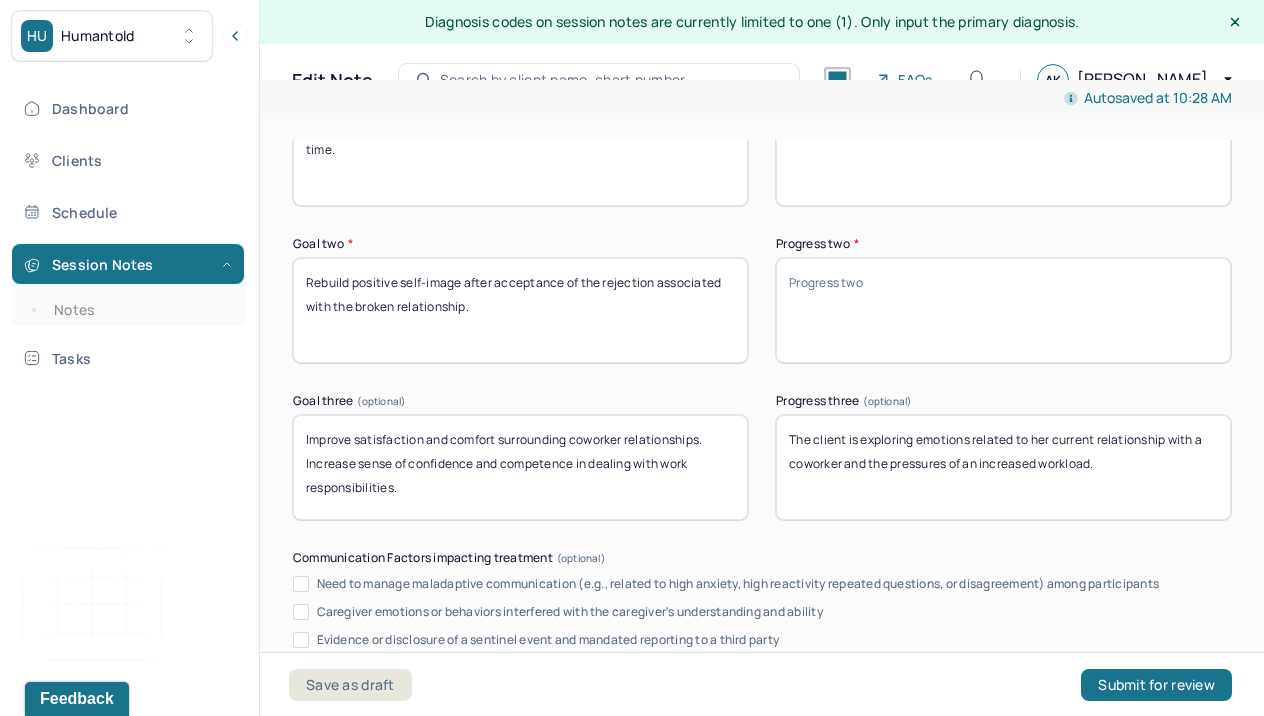scroll, scrollTop: 3632, scrollLeft: 0, axis: vertical 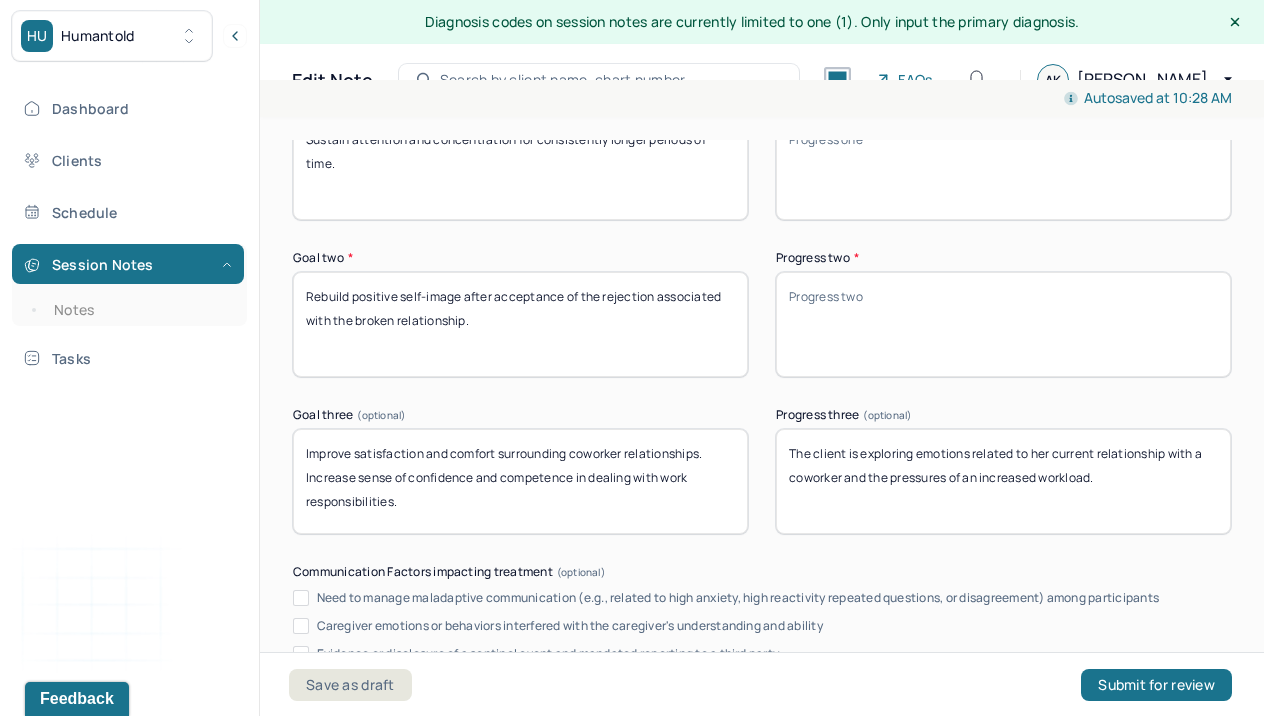 type on "The client is exploring emotions related to her current relationship with a coworker and the pressures of an increased workload." 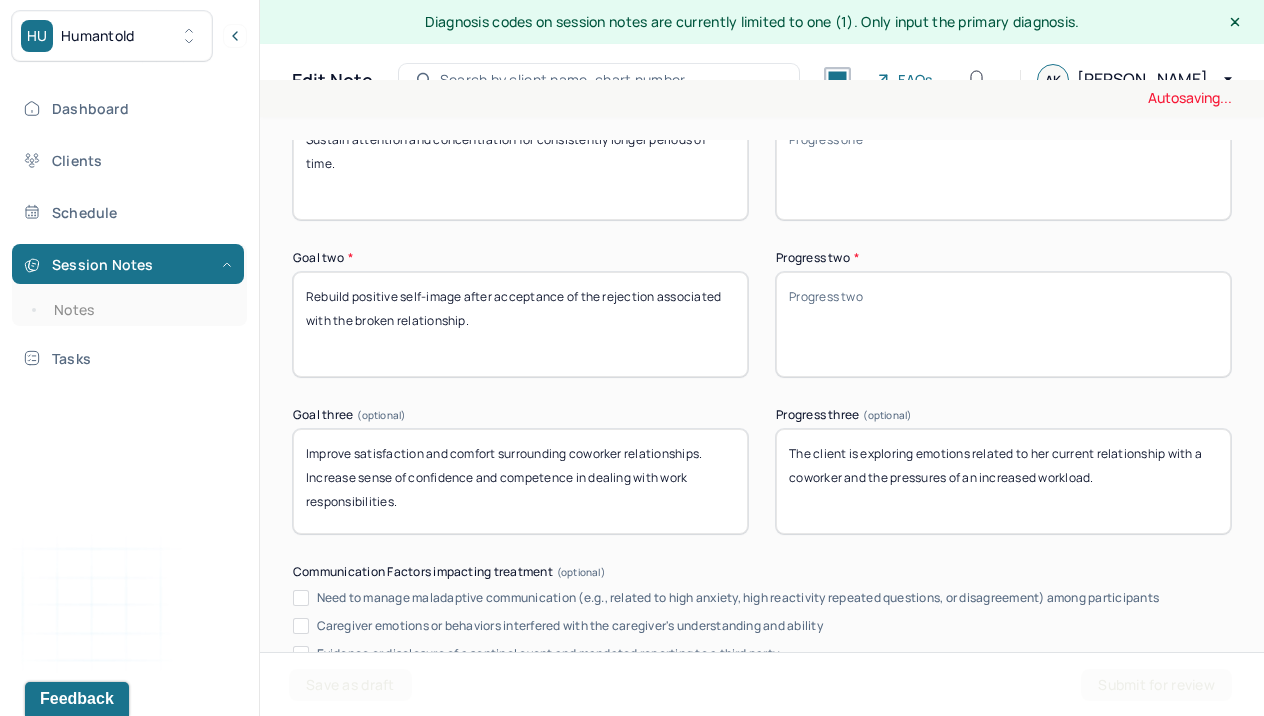 click on "Progress two *" at bounding box center [1003, 324] 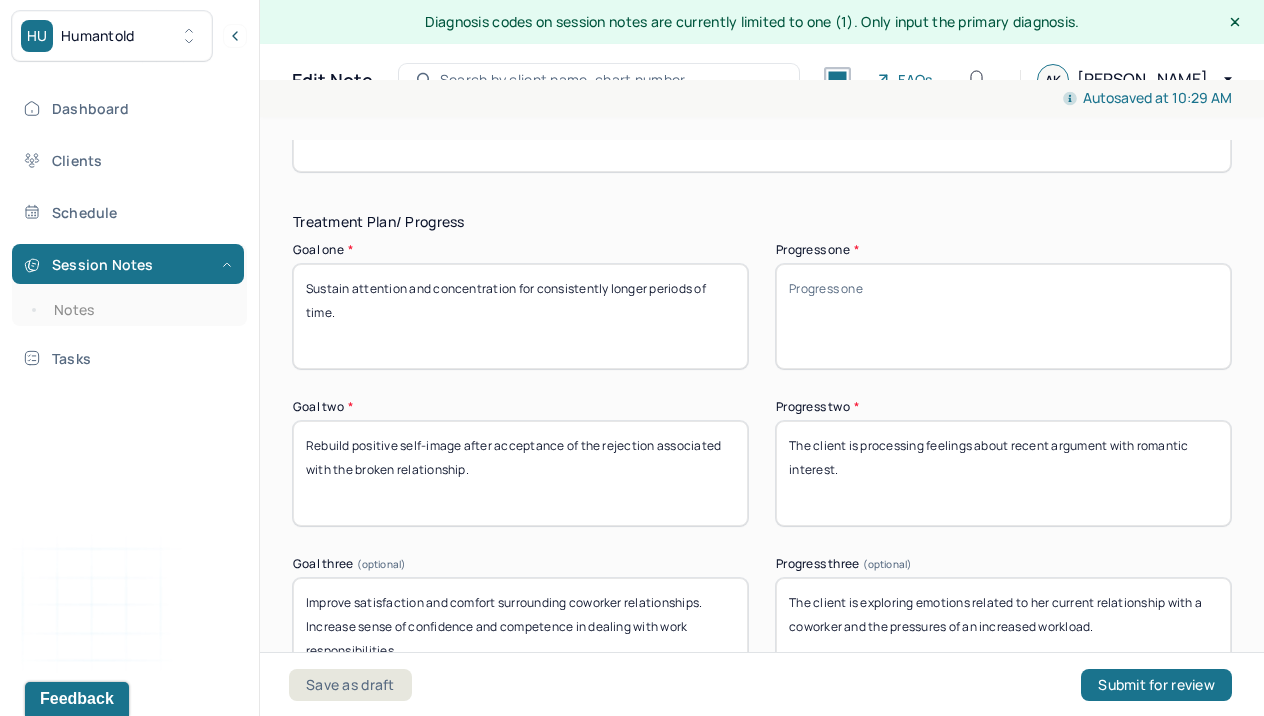 scroll, scrollTop: 3454, scrollLeft: 0, axis: vertical 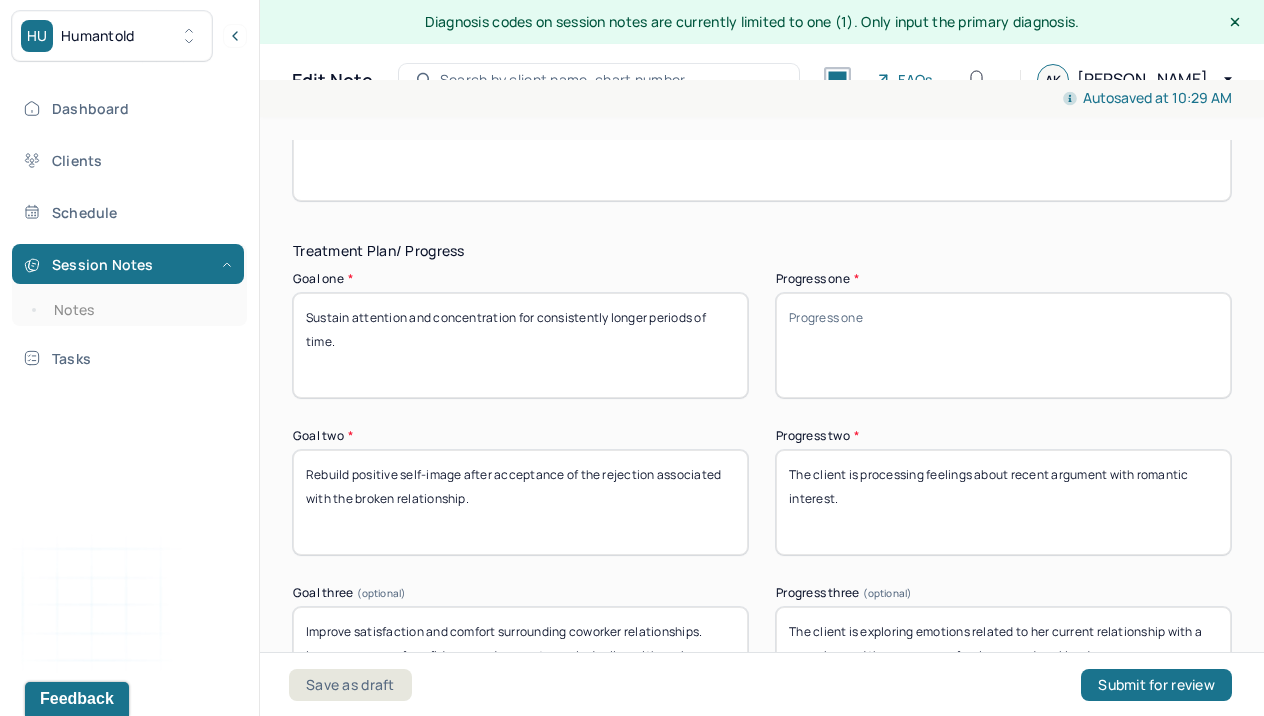 type on "The client is processing feelings about recent argument with romantic interest." 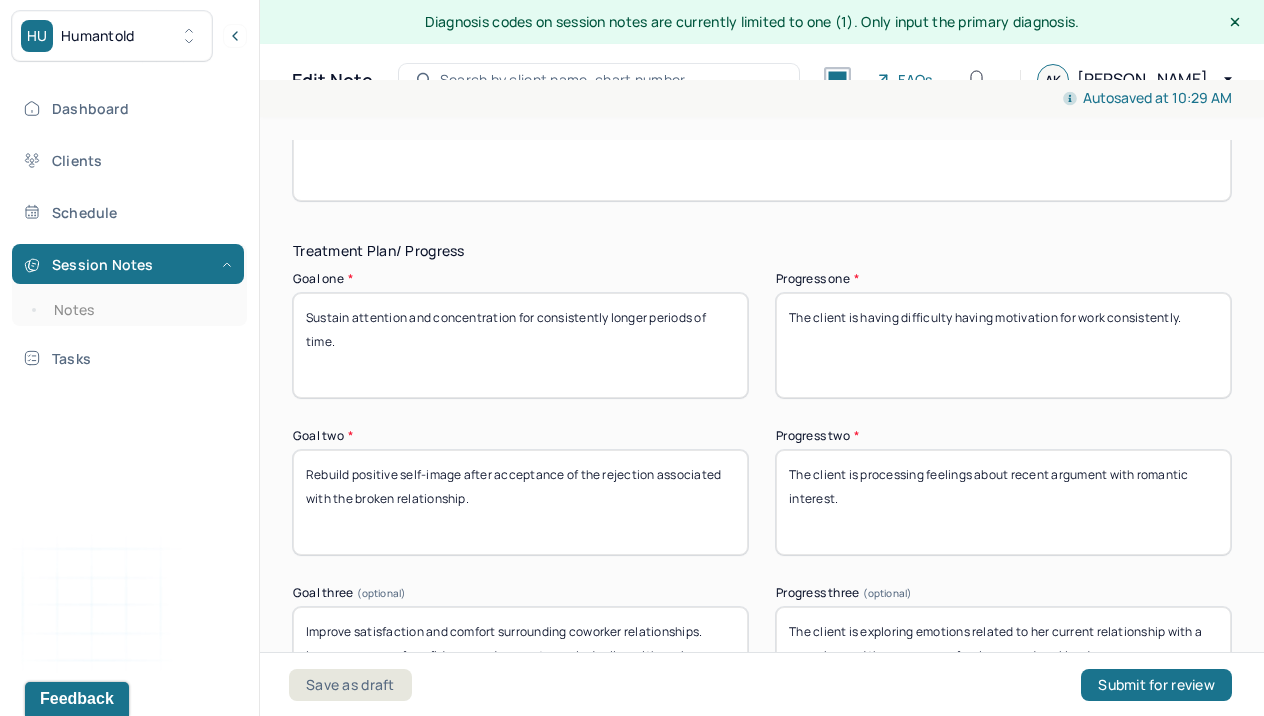 drag, startPoint x: 1205, startPoint y: 319, endPoint x: 707, endPoint y: 309, distance: 498.1004 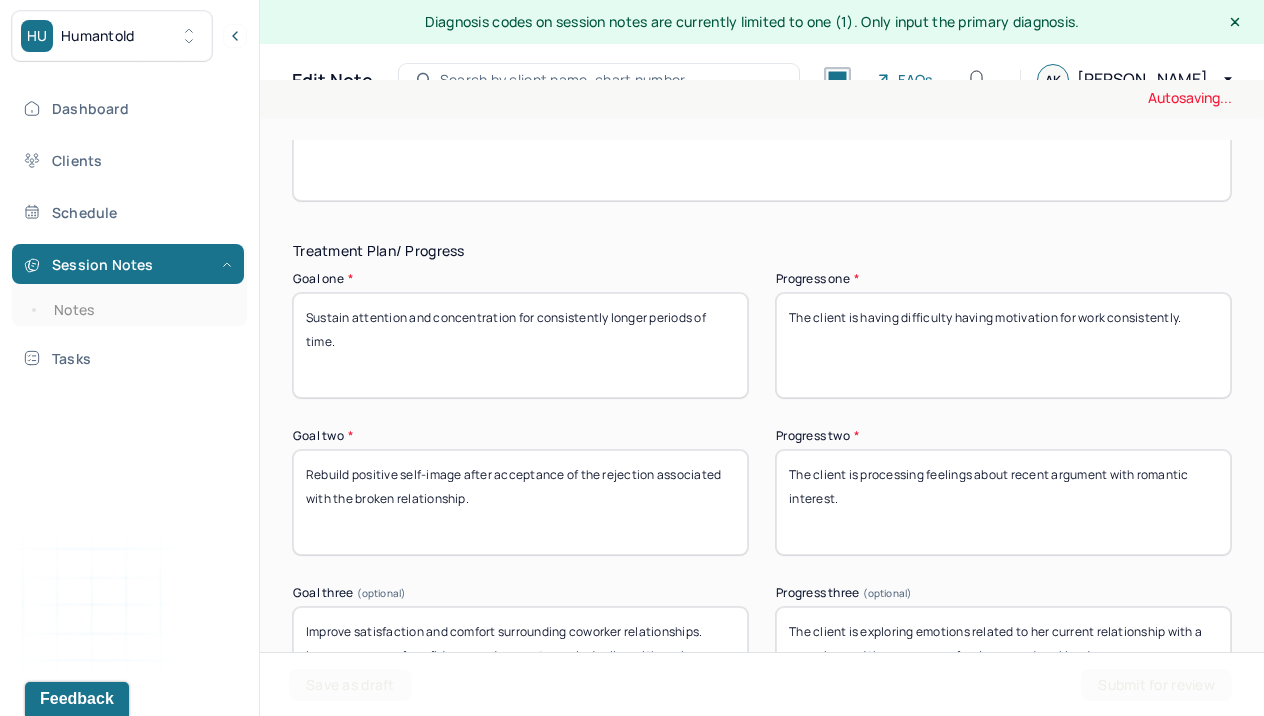 type on "The client is having difficulty having motivation for work consistently." 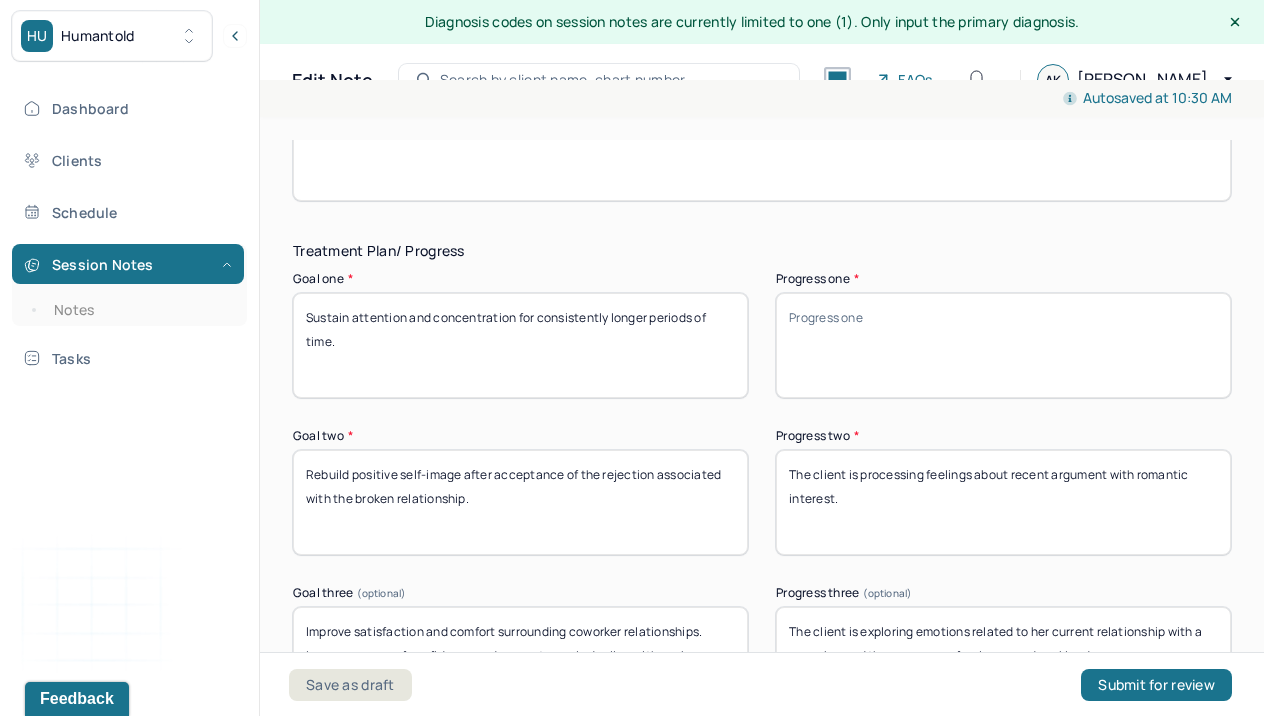 paste on "The client is experiencing challenges with maintaining consistent motivation for work." 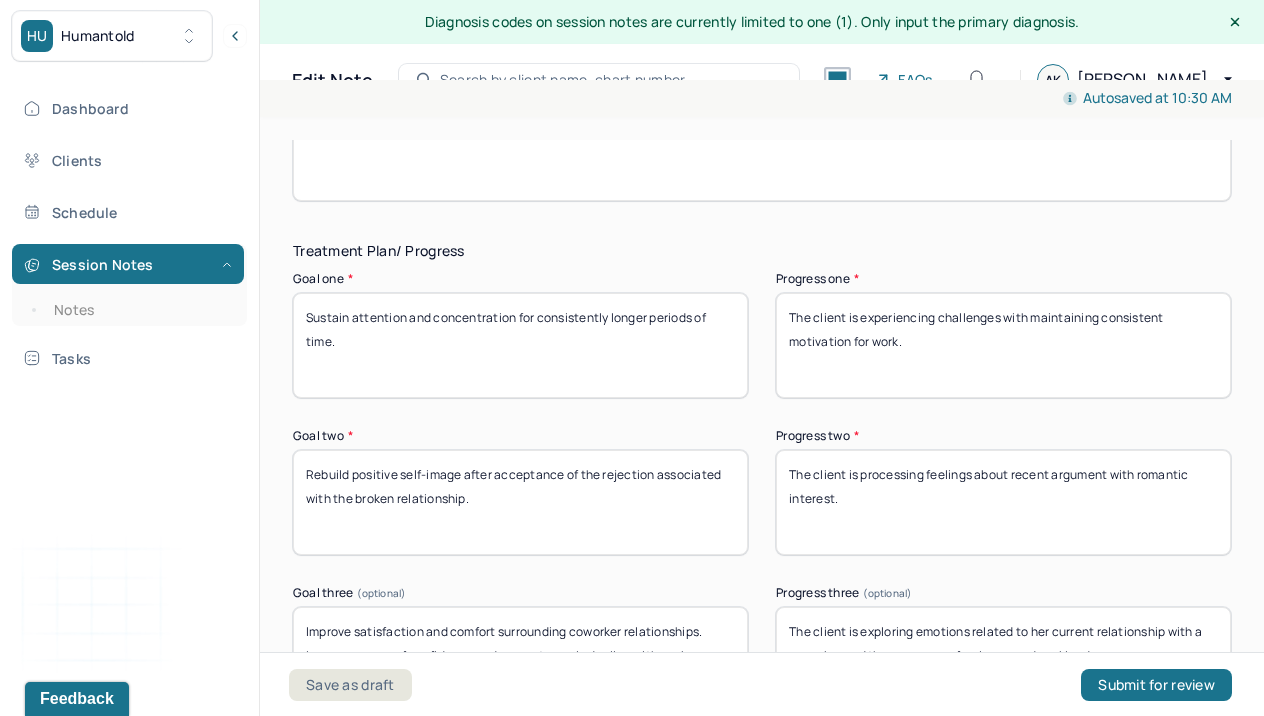 type on "The client is experiencing challenges with maintaining consistent motivation for work." 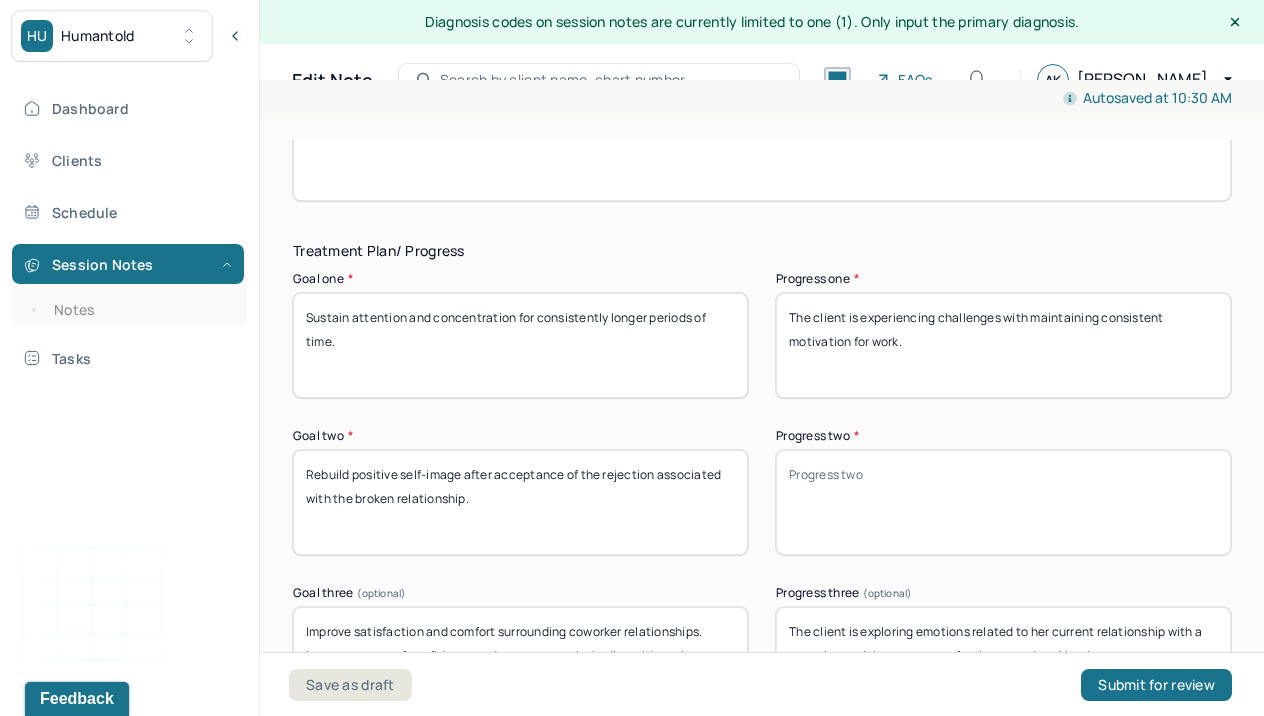 paste on "The client is exploring emotions related to a recent disagreement with their romantic partner." 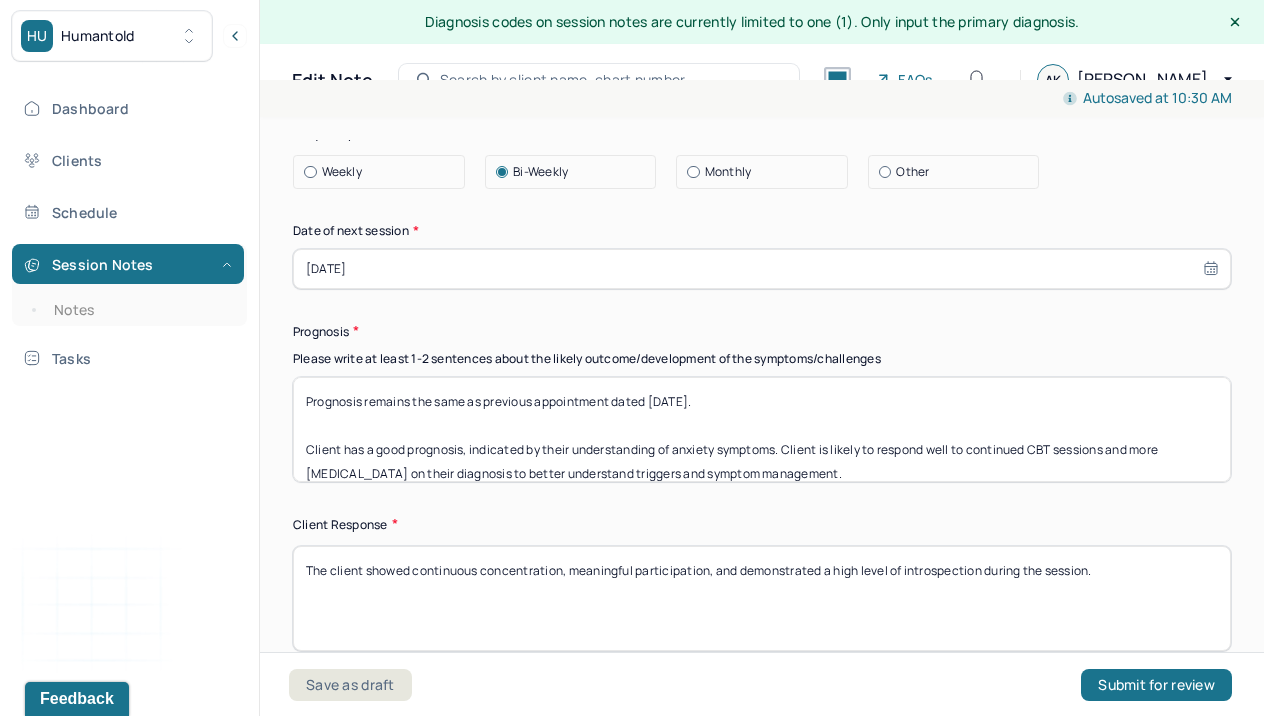 scroll, scrollTop: 2987, scrollLeft: 0, axis: vertical 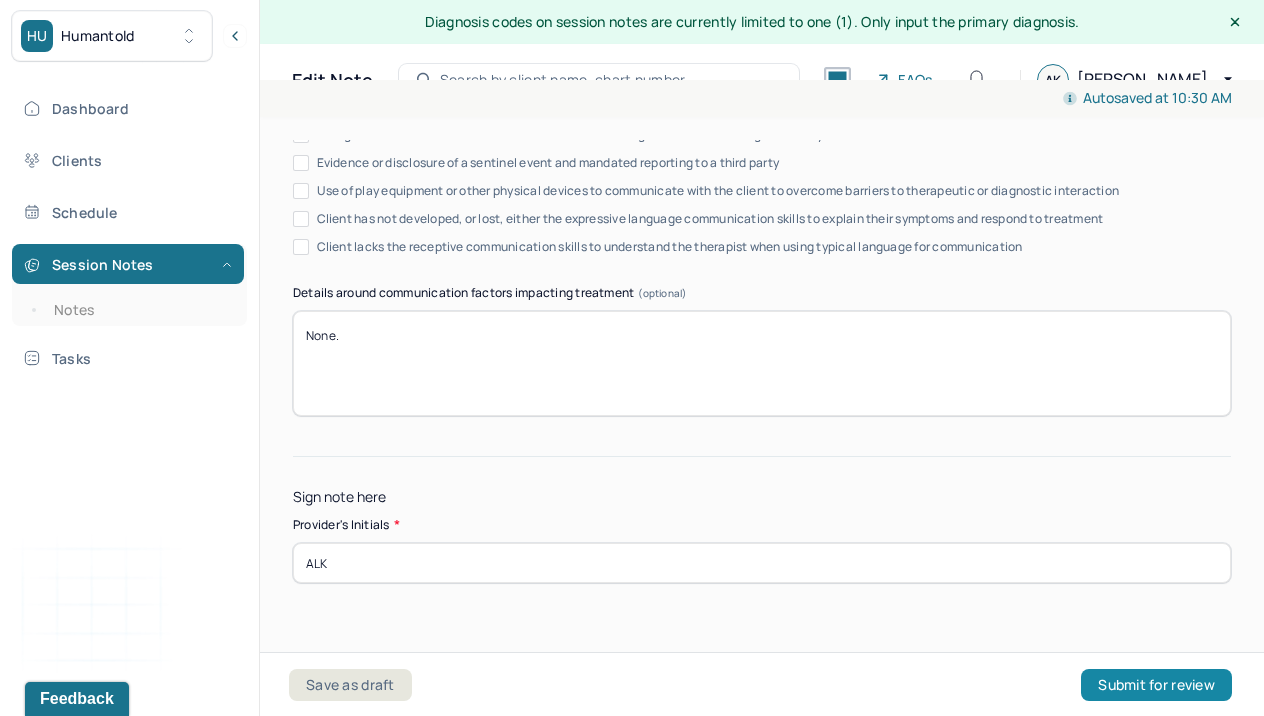 type on "The client is exploring emotions related to a recent disagreement with their romantic partner." 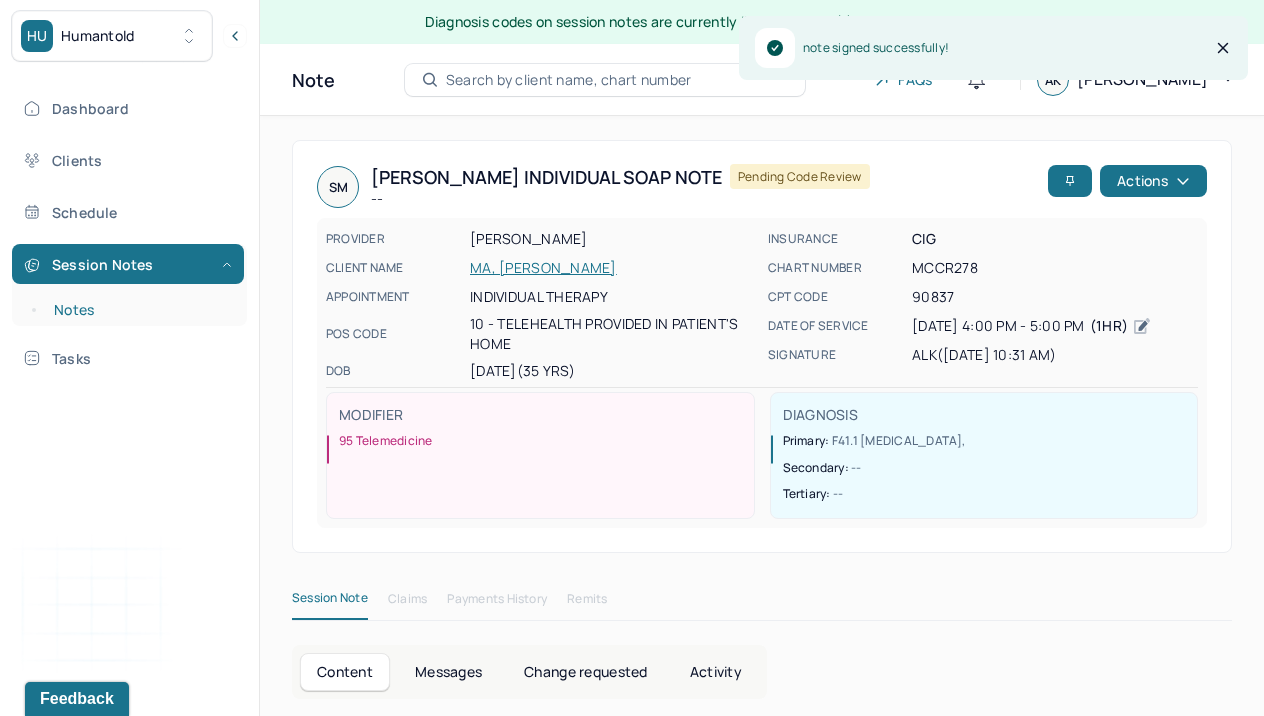 click on "Notes" at bounding box center (139, 310) 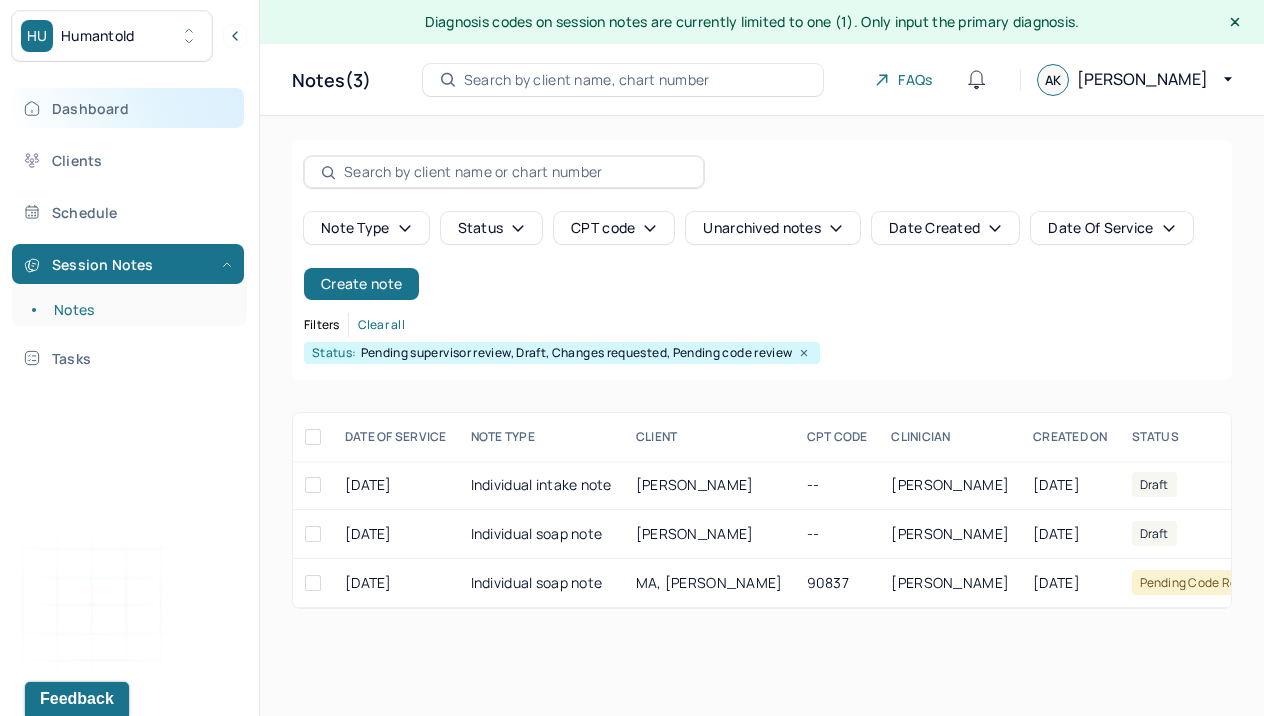 click on "Dashboard" at bounding box center (128, 108) 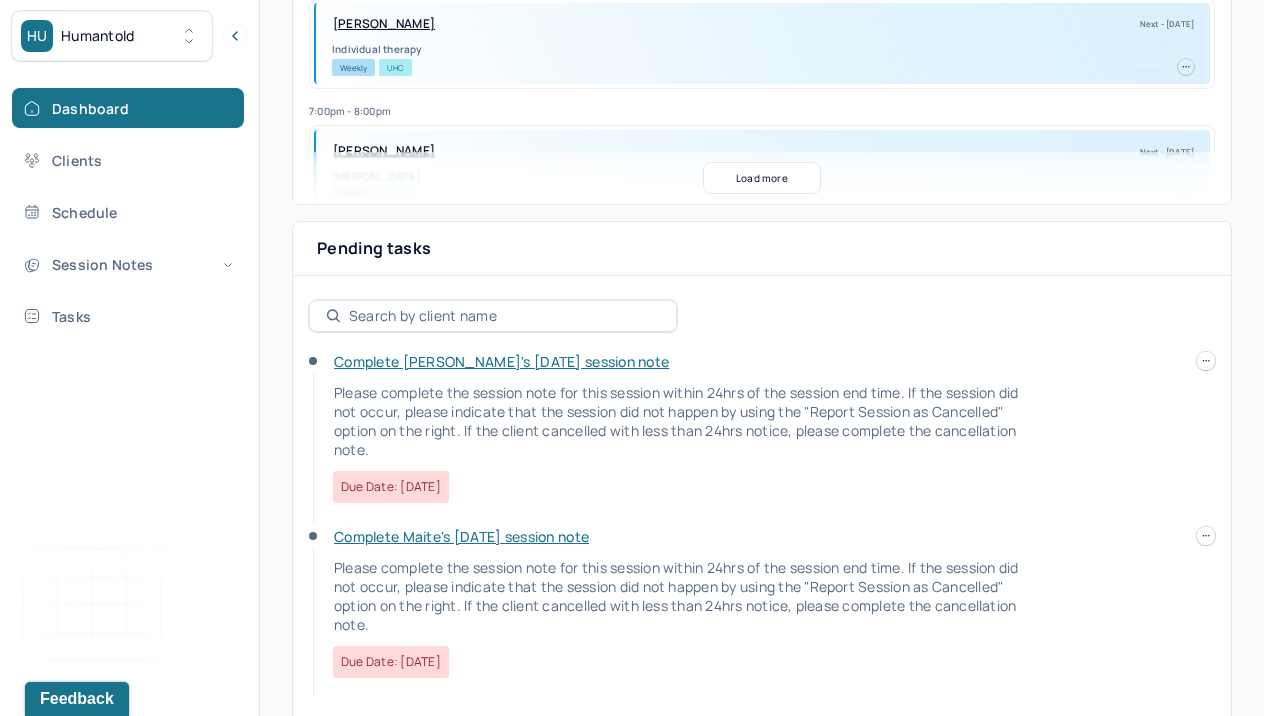scroll, scrollTop: 592, scrollLeft: 0, axis: vertical 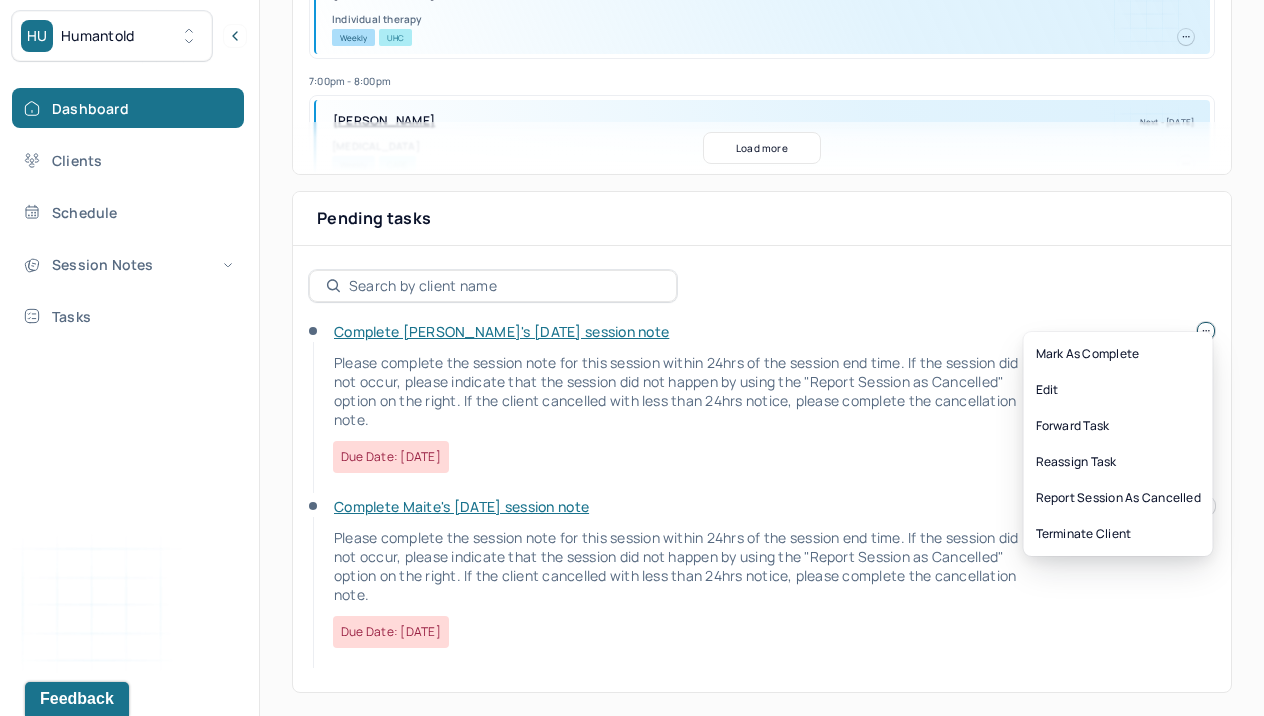 click at bounding box center [1206, 331] 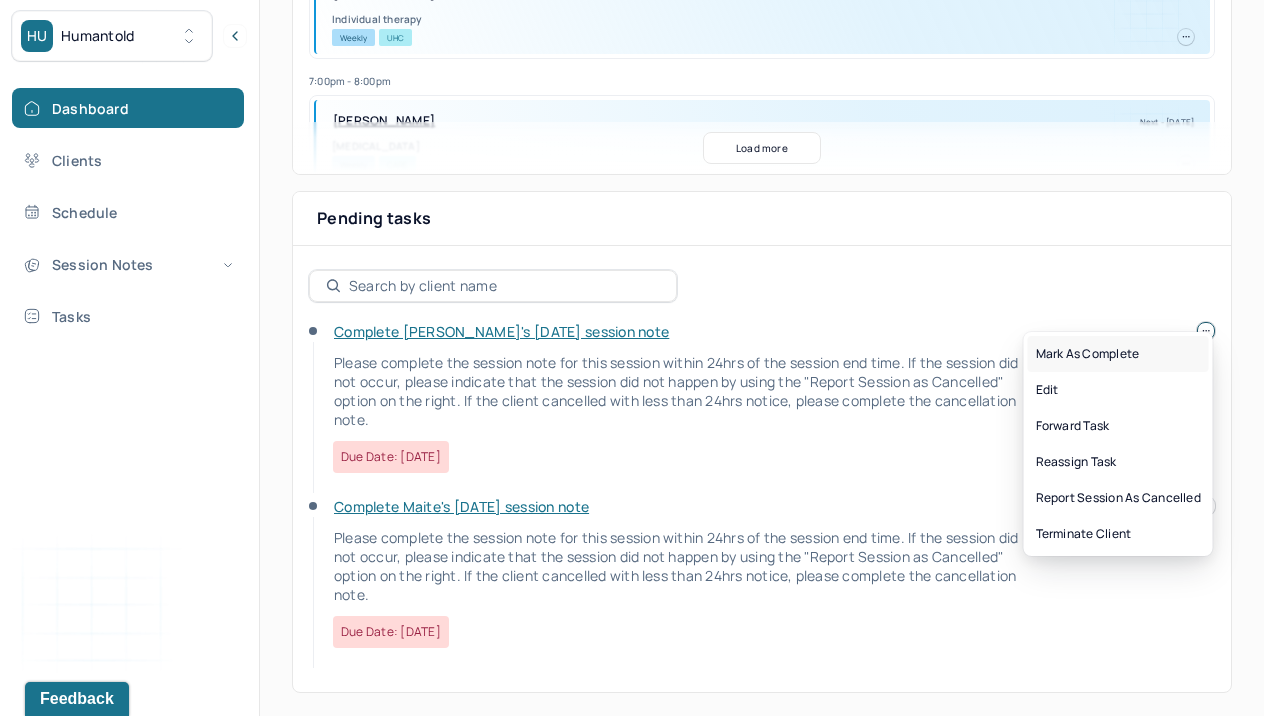 click on "Mark as complete" at bounding box center (1118, 354) 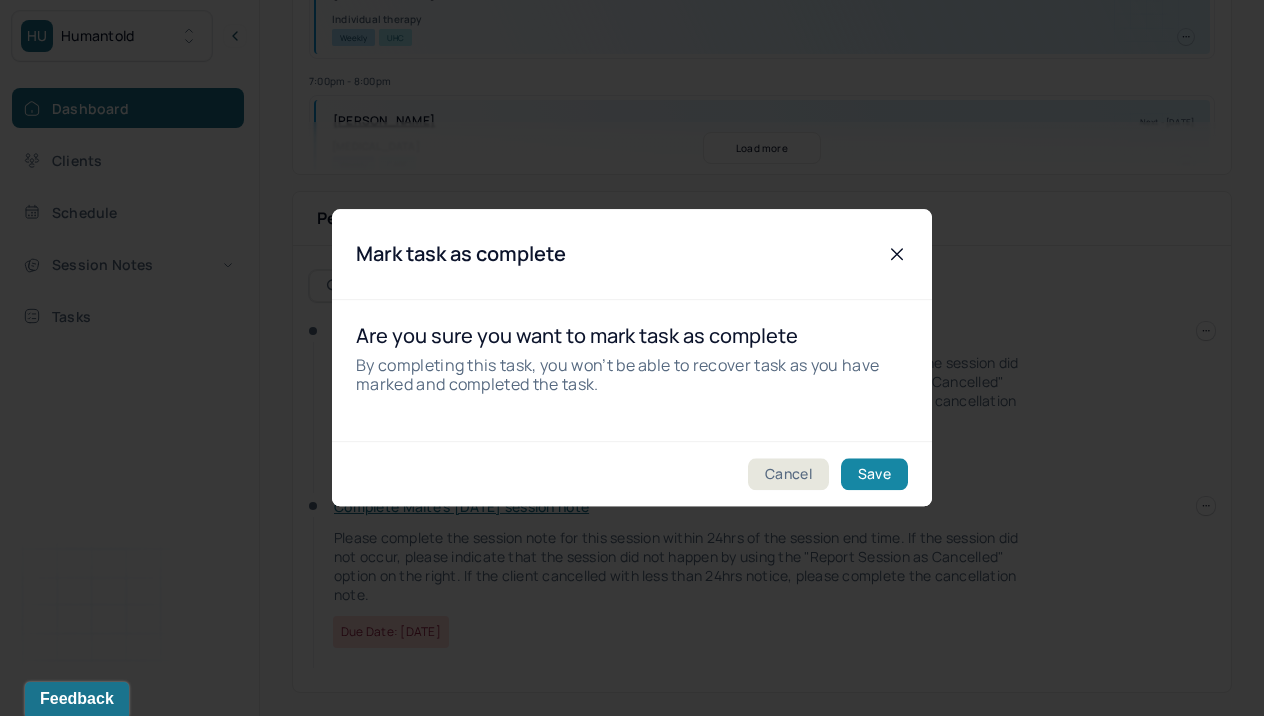 click on "Save" at bounding box center (874, 475) 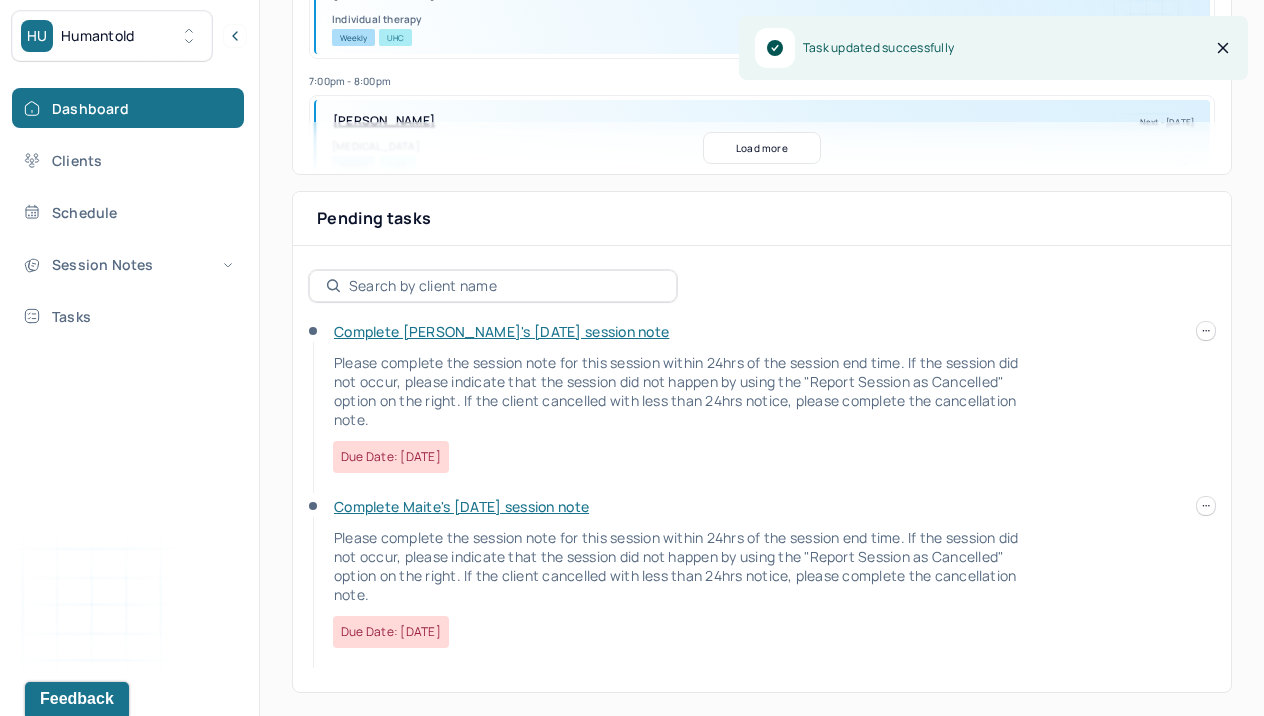 scroll, scrollTop: 417, scrollLeft: 0, axis: vertical 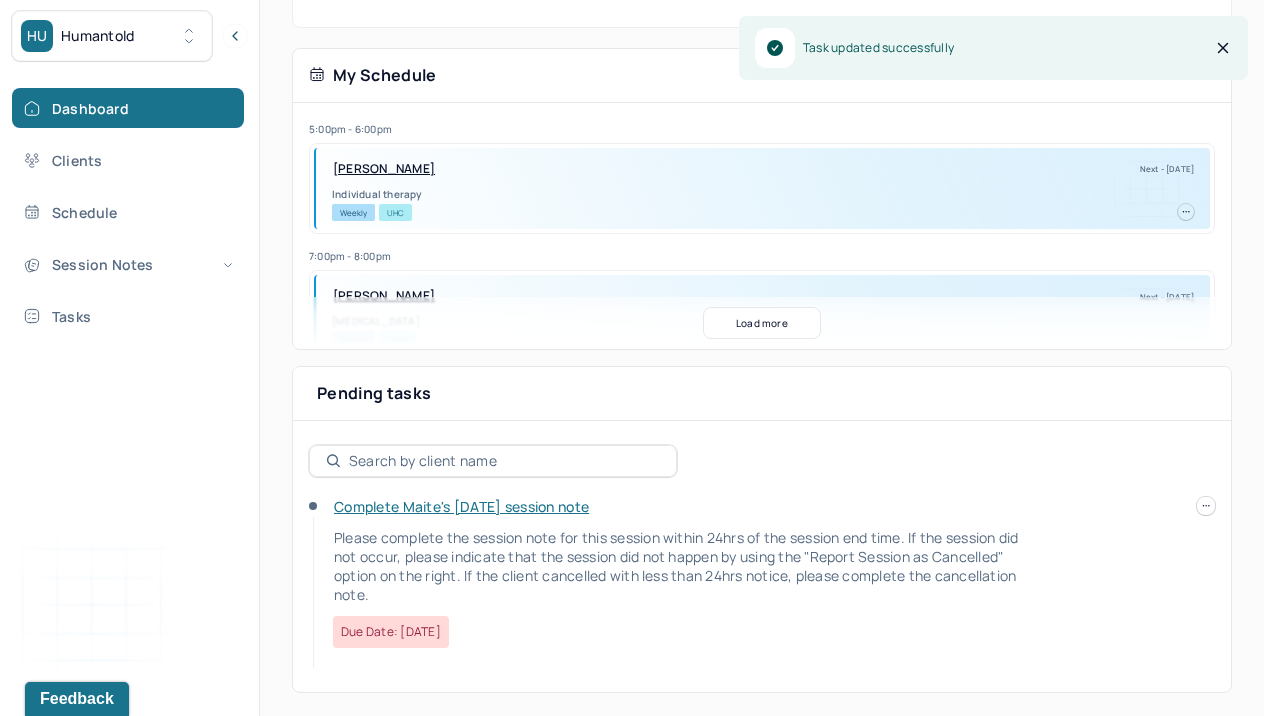 click at bounding box center [1206, 506] 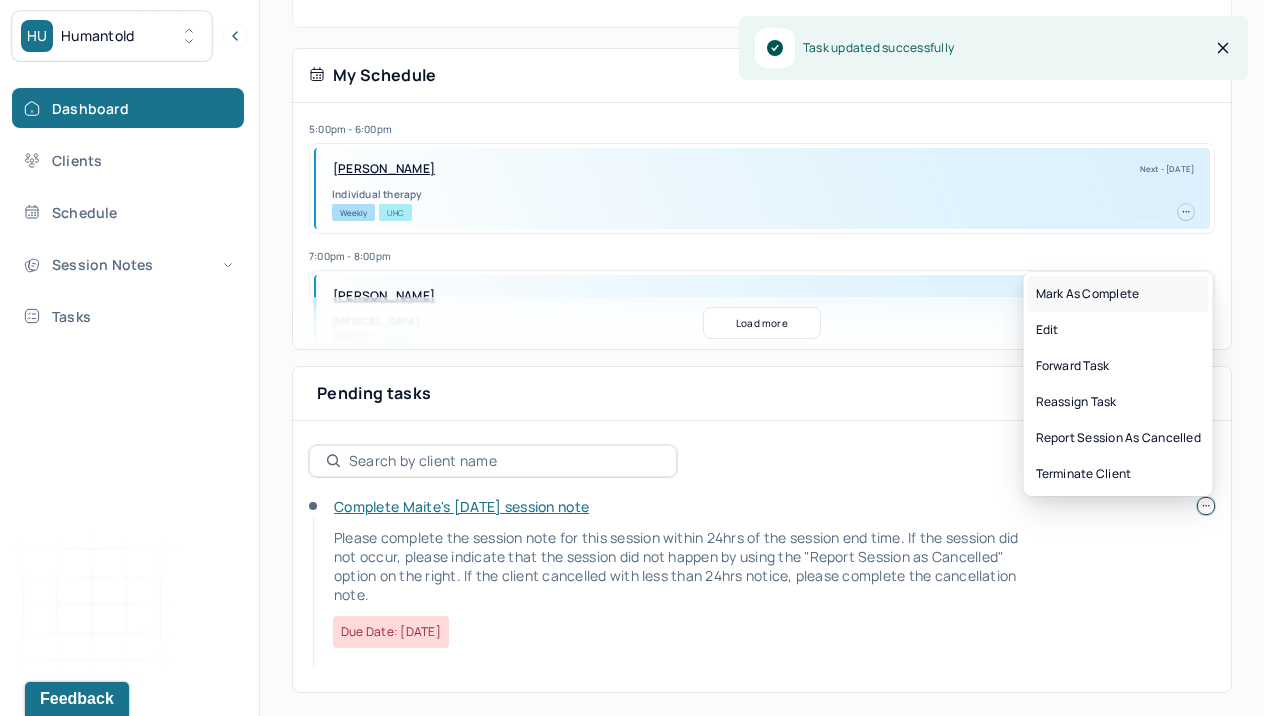 click on "Mark as complete" at bounding box center [1118, 294] 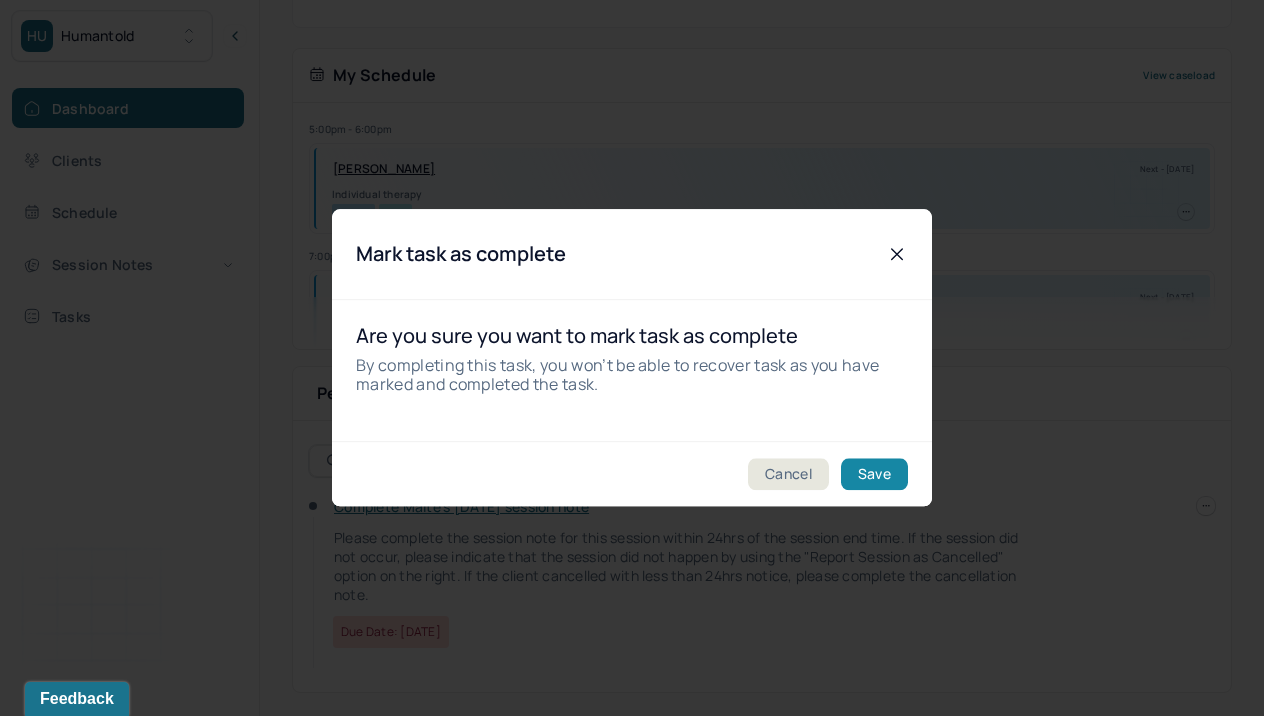 click on "Save" at bounding box center [874, 475] 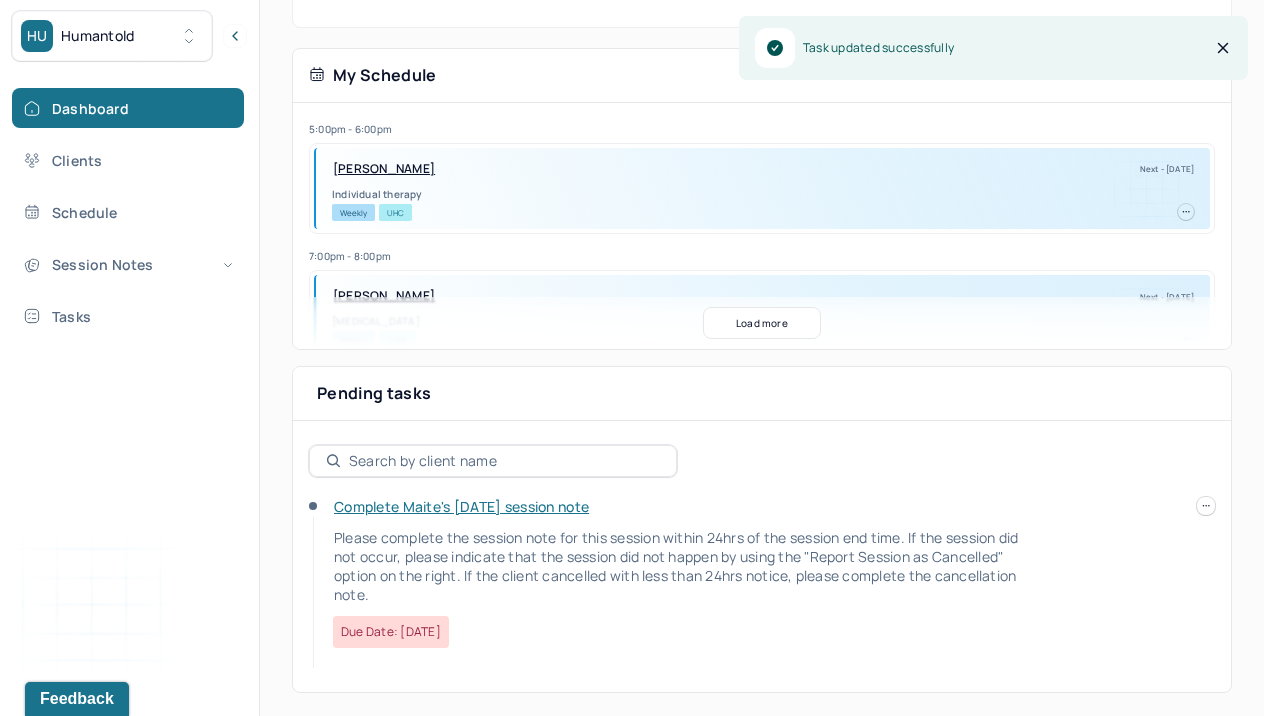 scroll, scrollTop: 330, scrollLeft: 0, axis: vertical 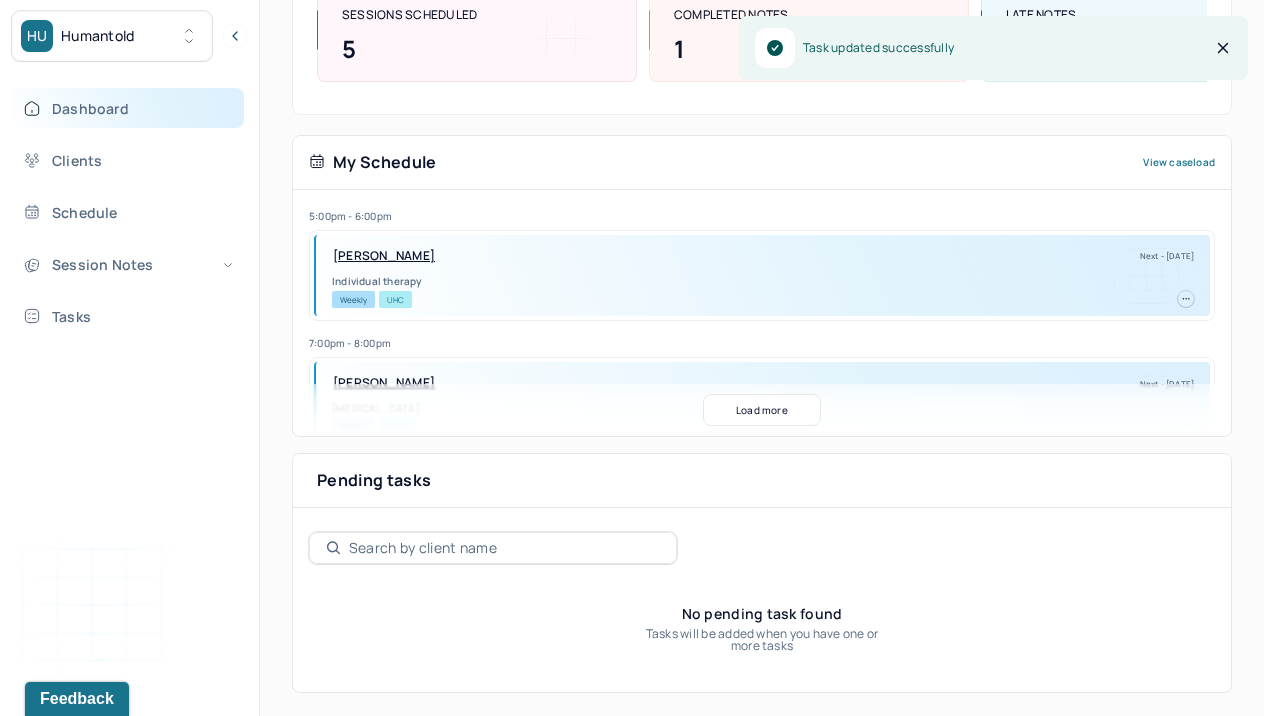 click on "Dashboard" at bounding box center (128, 108) 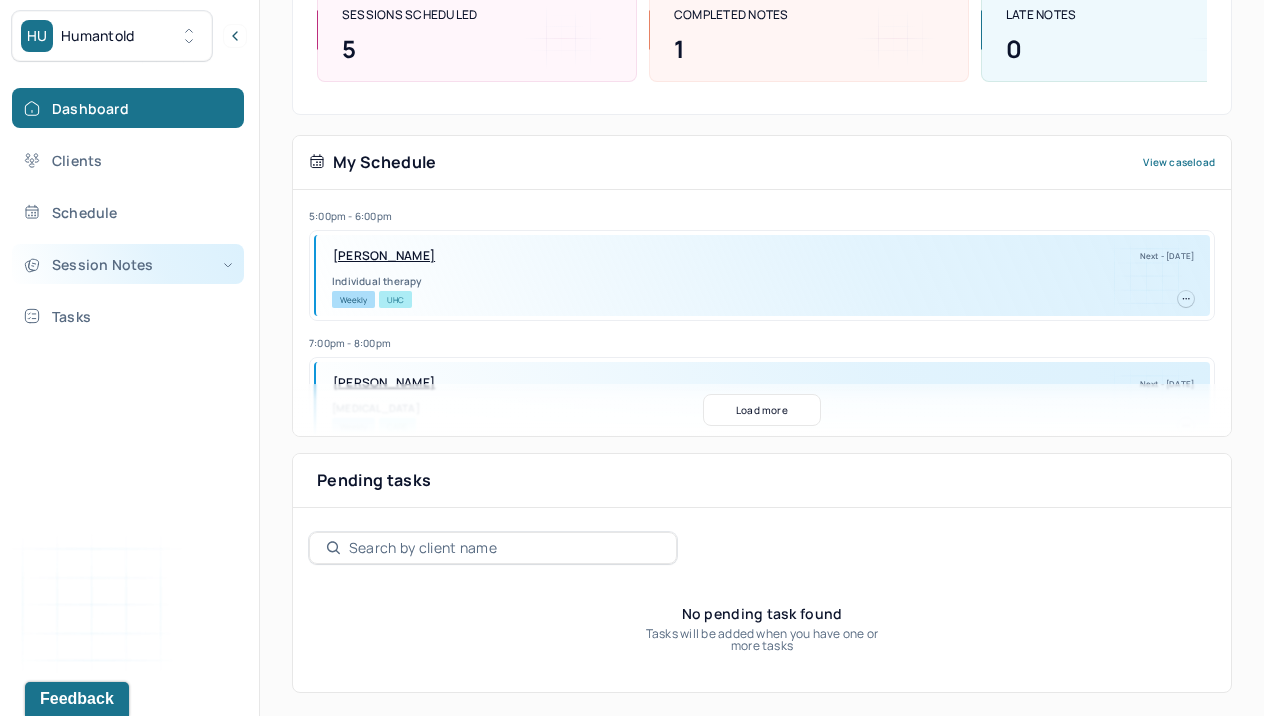 click on "Session Notes" at bounding box center (128, 264) 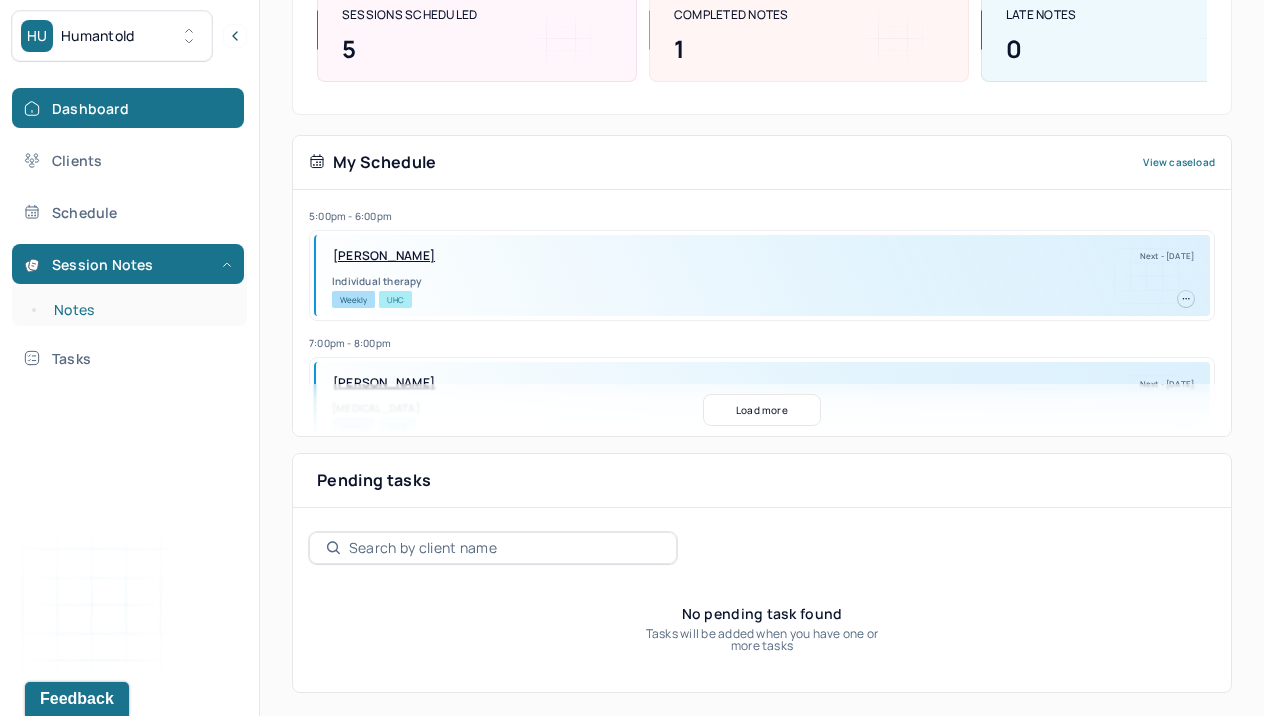 click on "Notes" at bounding box center (139, 310) 